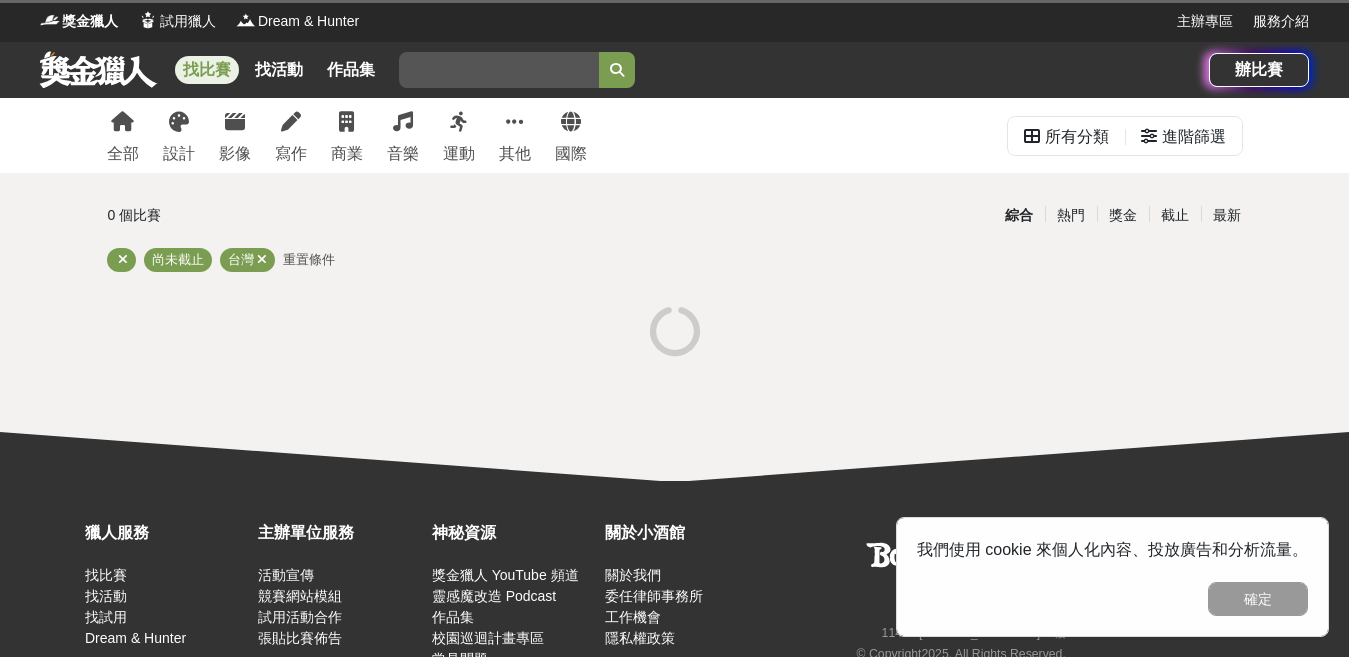 scroll, scrollTop: 0, scrollLeft: 0, axis: both 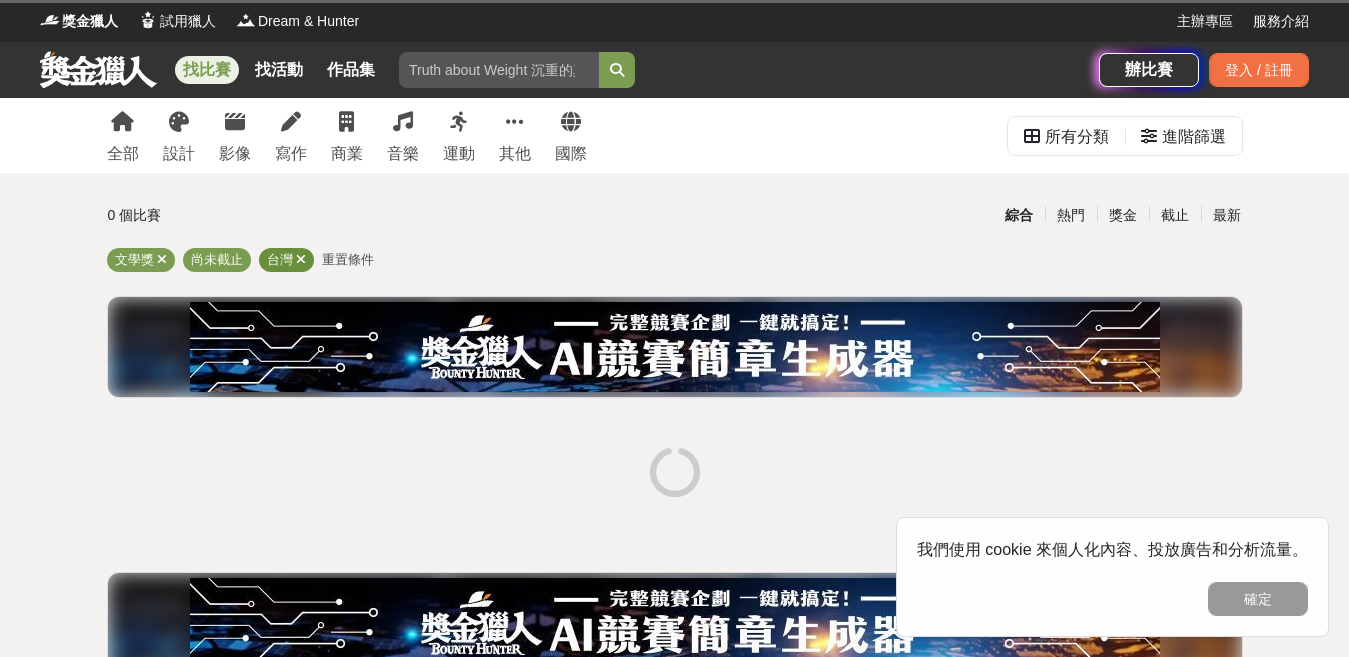 click at bounding box center (301, 259) 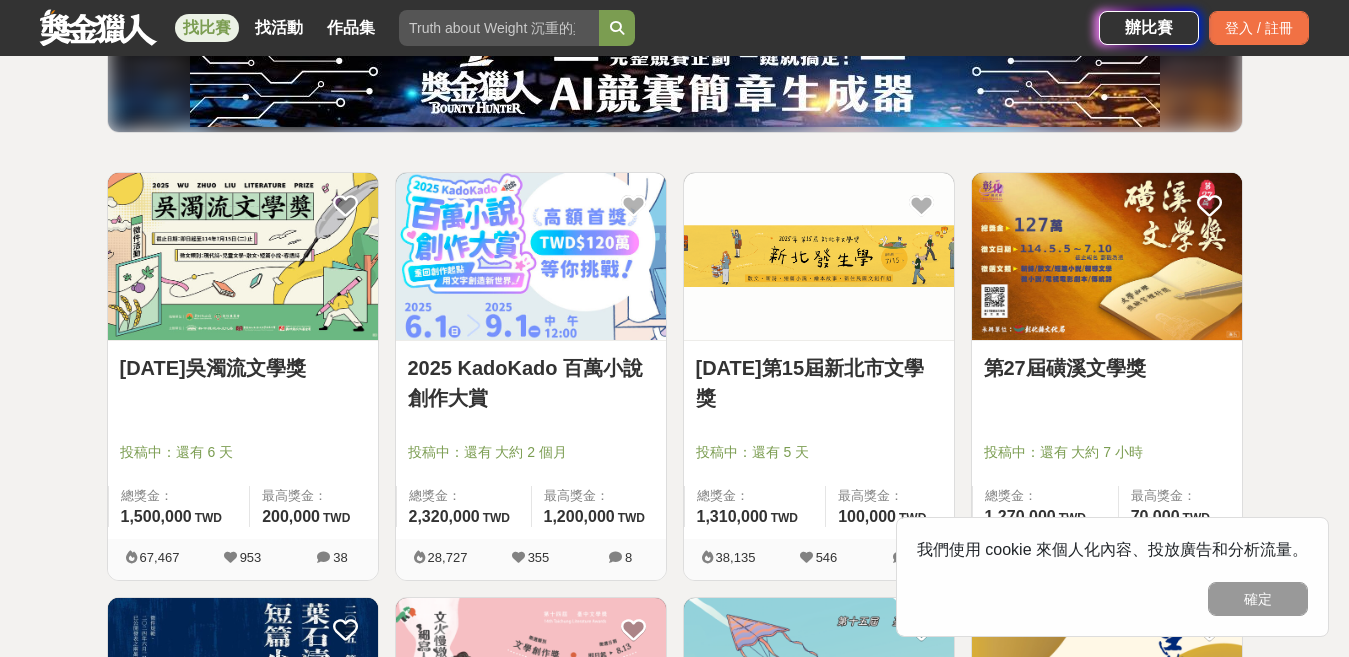 scroll, scrollTop: 300, scrollLeft: 0, axis: vertical 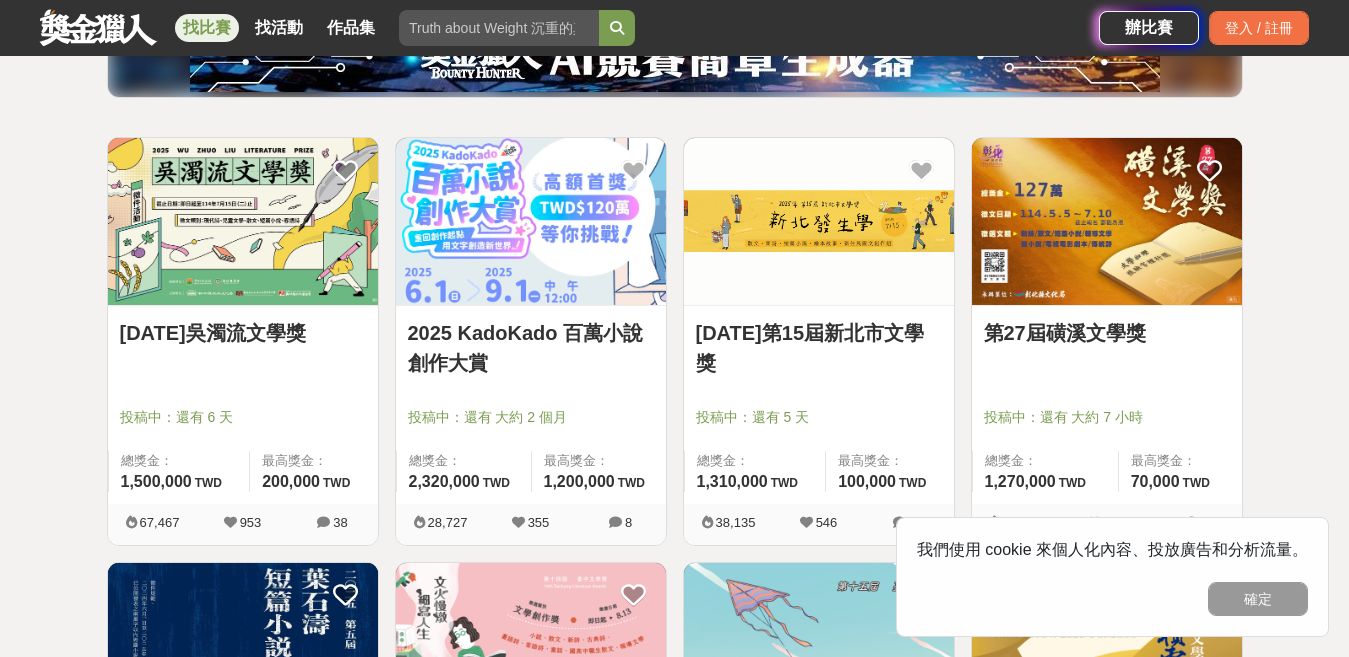 click on "2025 KadoKado 百萬小說創作大賞" at bounding box center [531, 348] 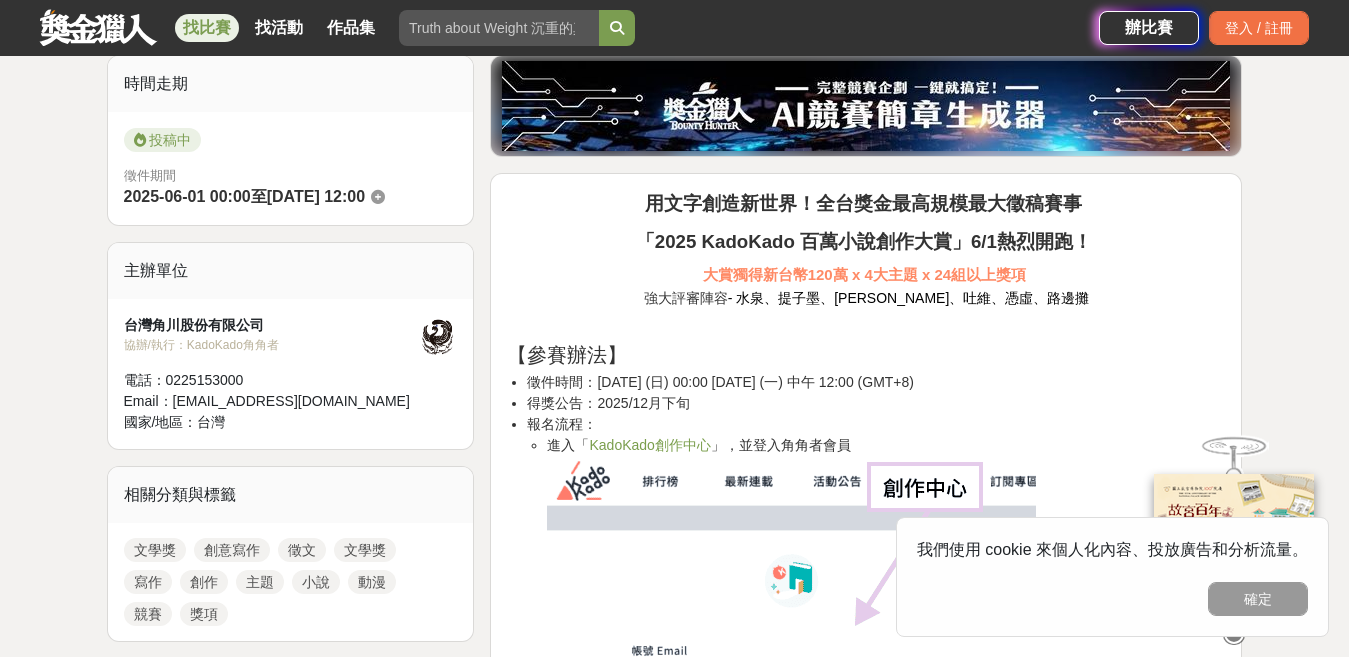 scroll, scrollTop: 600, scrollLeft: 0, axis: vertical 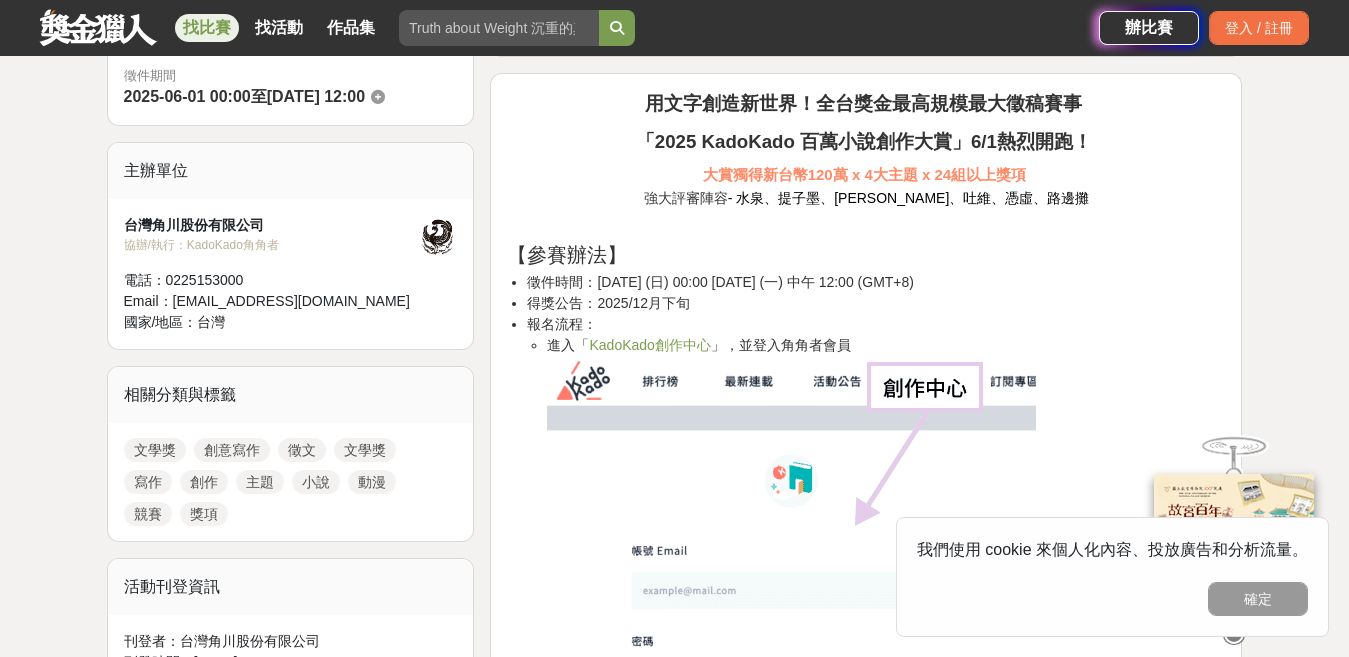 drag, startPoint x: 586, startPoint y: 283, endPoint x: 998, endPoint y: 287, distance: 412.0194 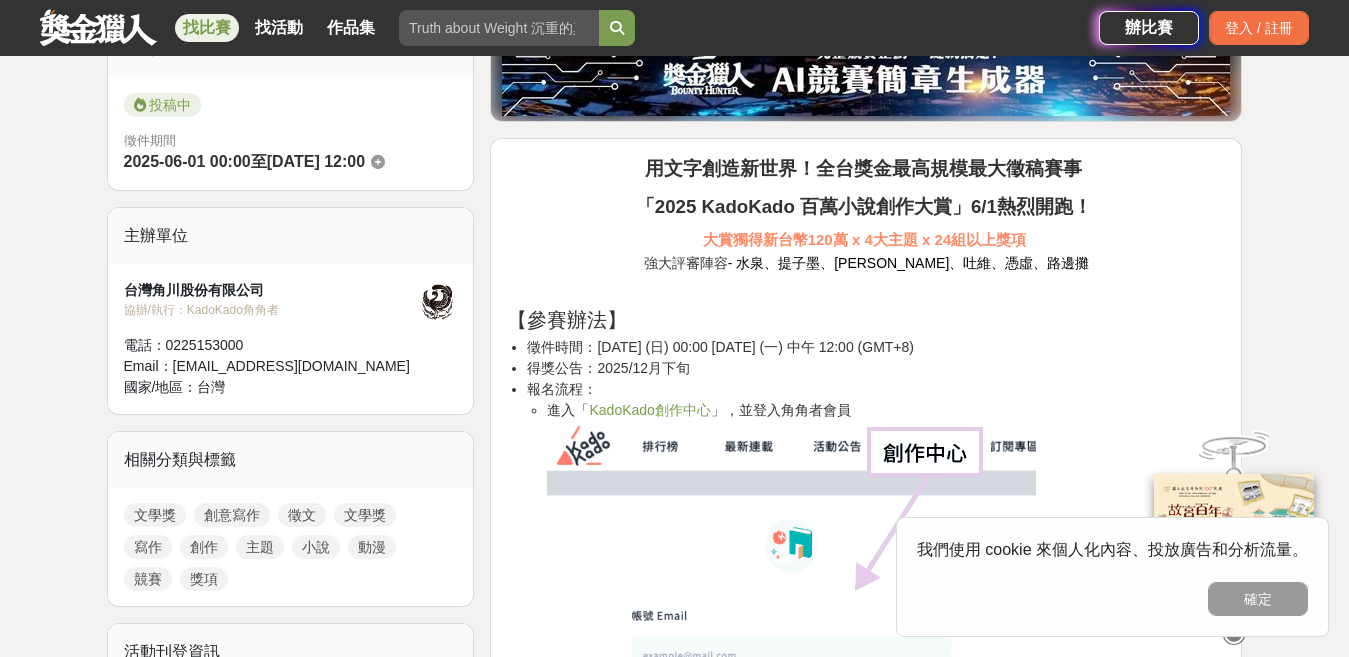 scroll, scrollTop: 500, scrollLeft: 0, axis: vertical 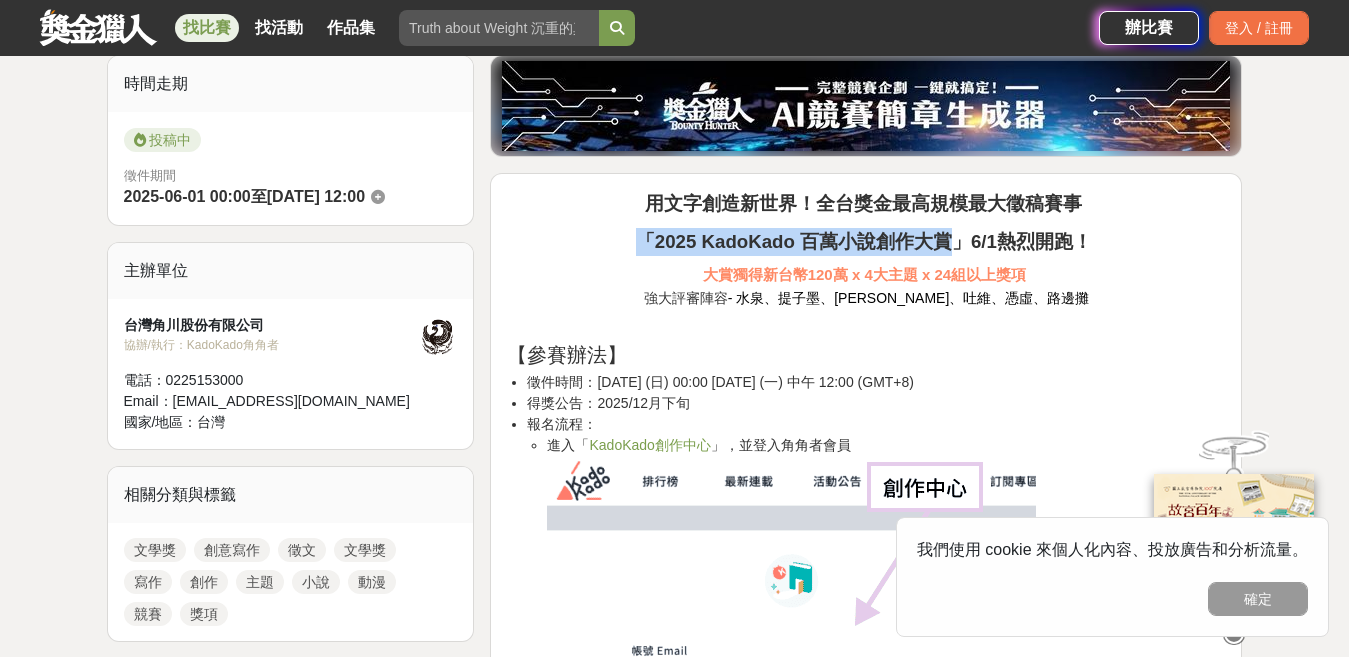 drag, startPoint x: 949, startPoint y: 246, endPoint x: 646, endPoint y: 237, distance: 303.13364 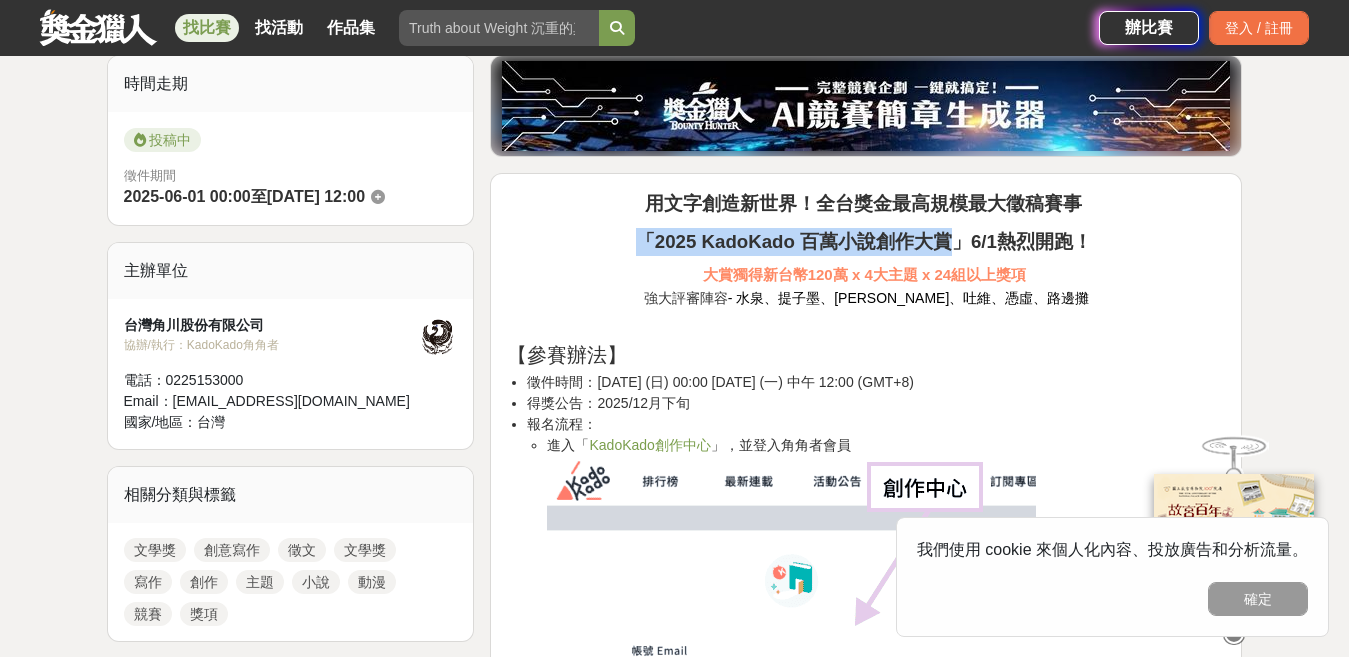 click on "「2025 KadoKado 百萬小說創作大賞」6/1熱烈開跑！" at bounding box center [864, 241] 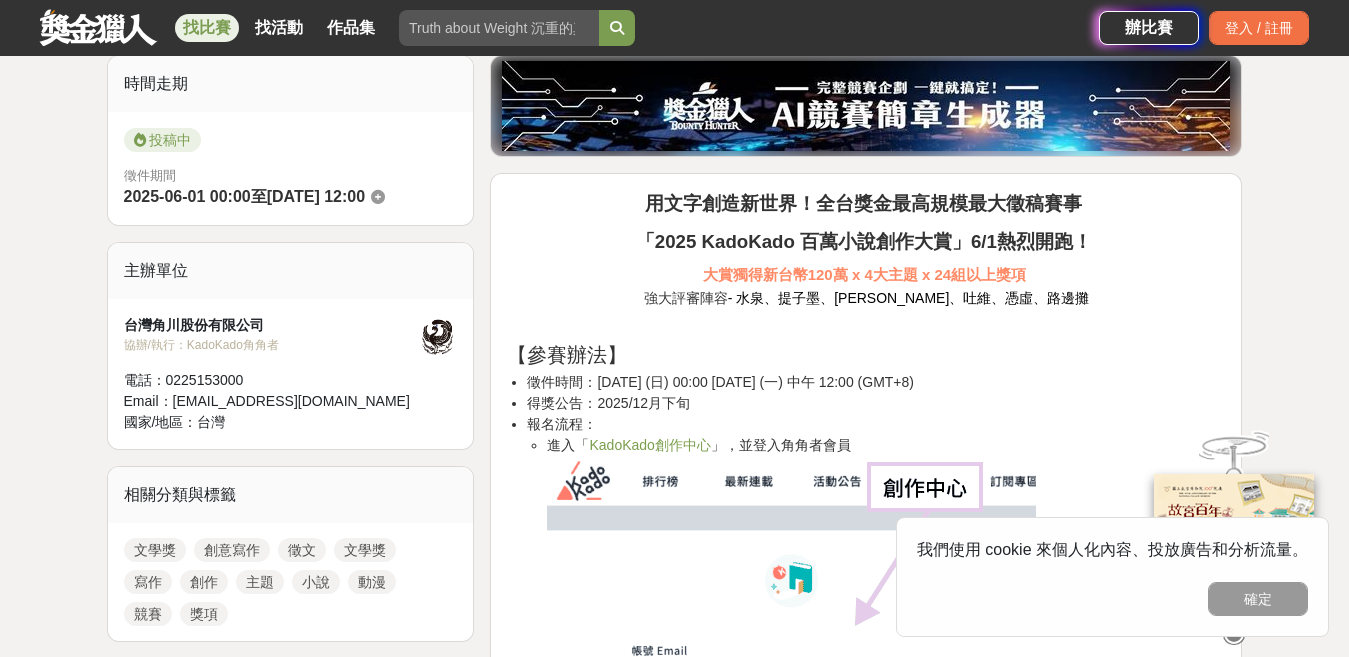 click on "徵件時間：[DATE] (日) 00:00 [DATE] (一) 中午 12:00 (GMT+8)" at bounding box center (876, 382) 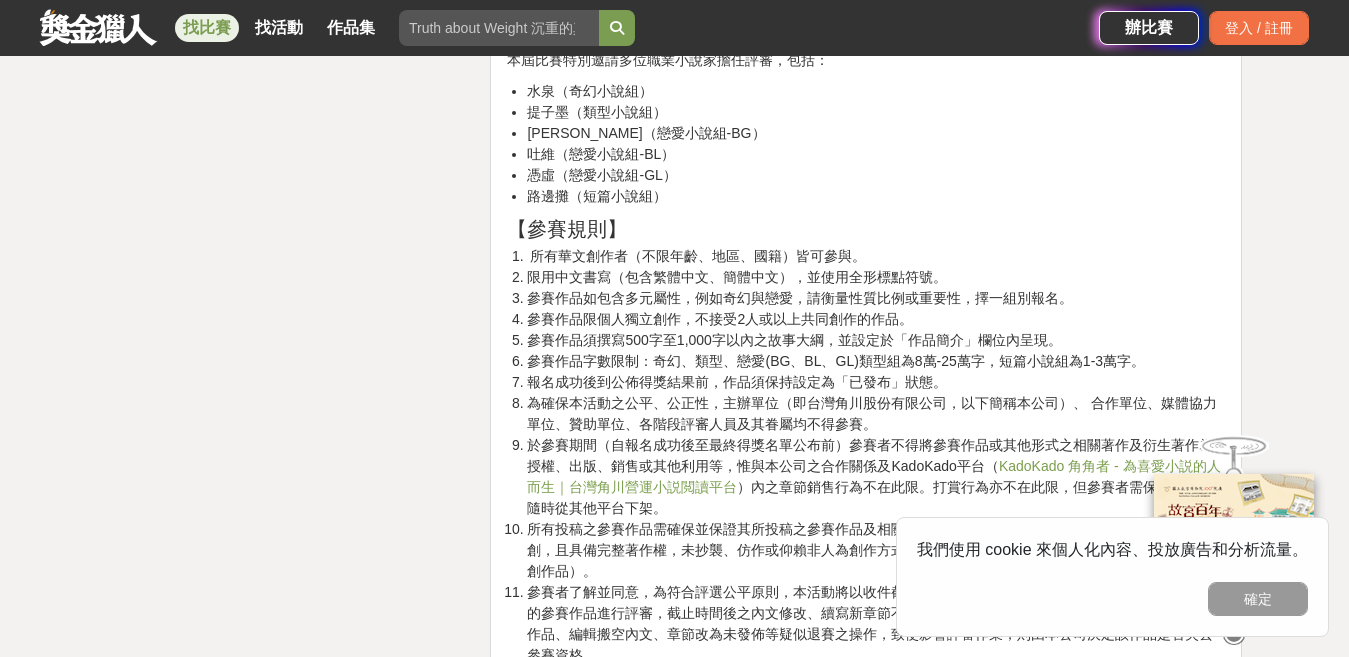 scroll, scrollTop: 3100, scrollLeft: 0, axis: vertical 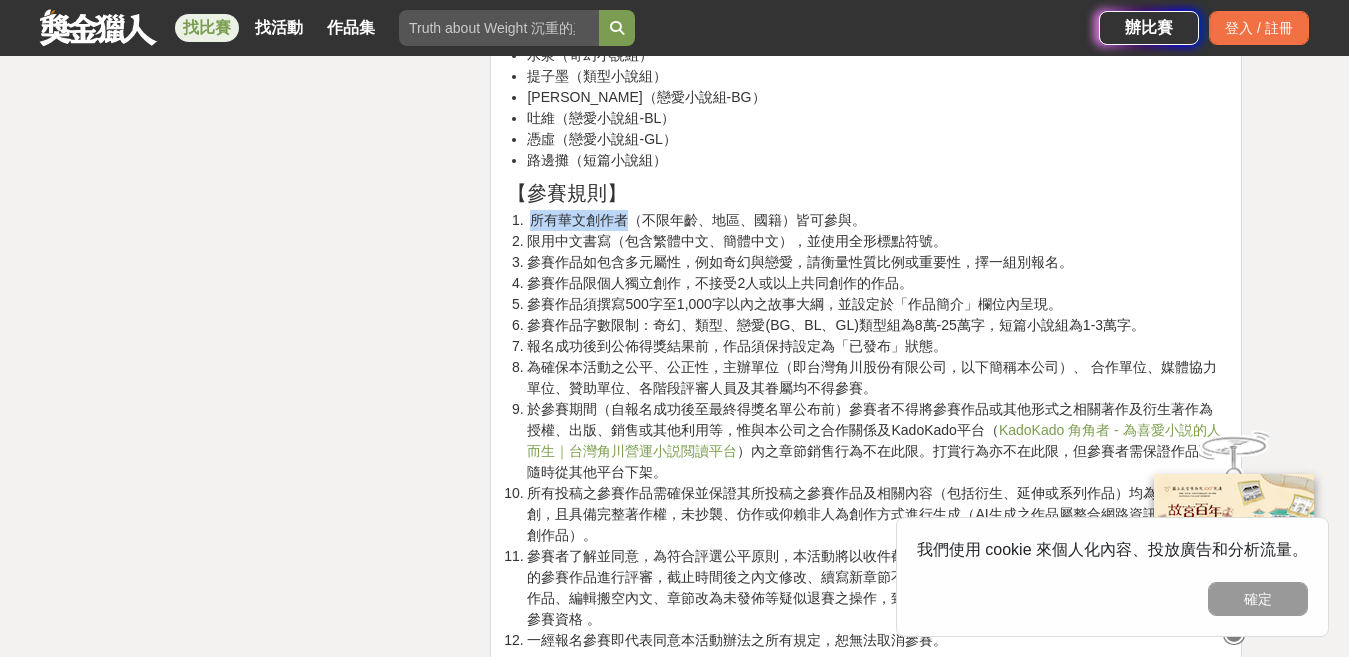 drag, startPoint x: 536, startPoint y: 226, endPoint x: 639, endPoint y: 220, distance: 103.17461 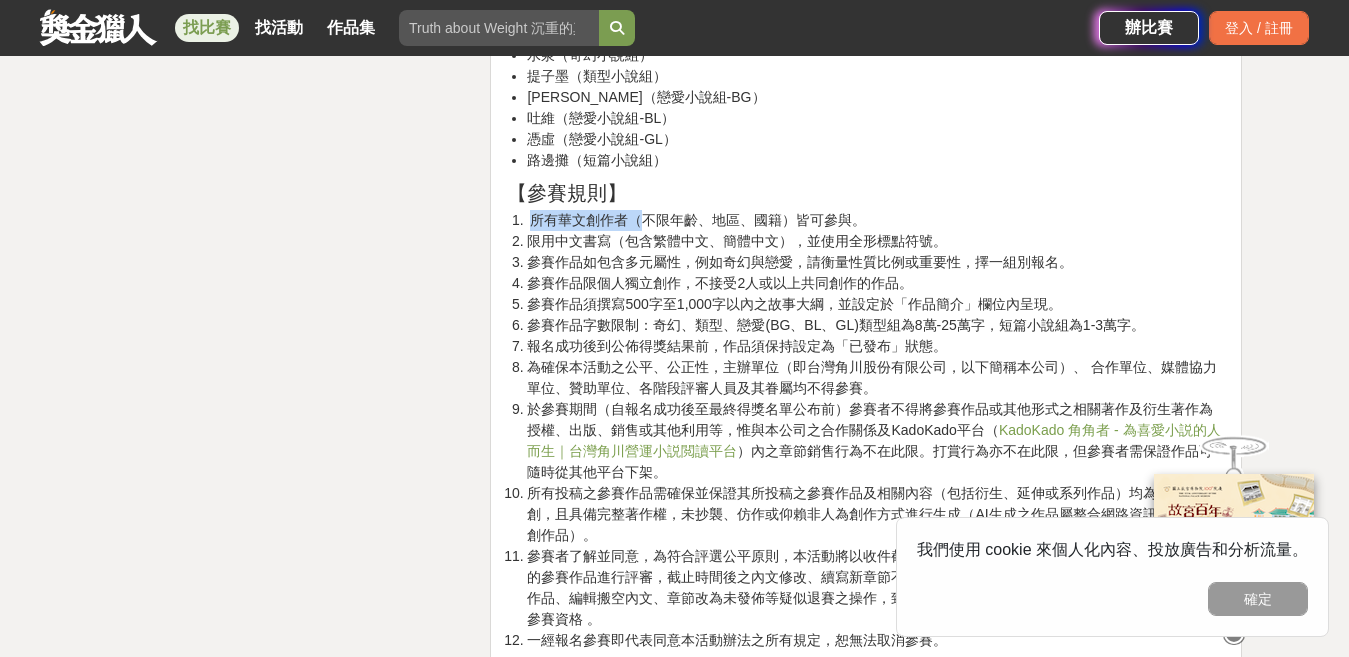 click on "所有華文創作者（不限年齡、地區、國籍）皆可參與。" at bounding box center (876, 220) 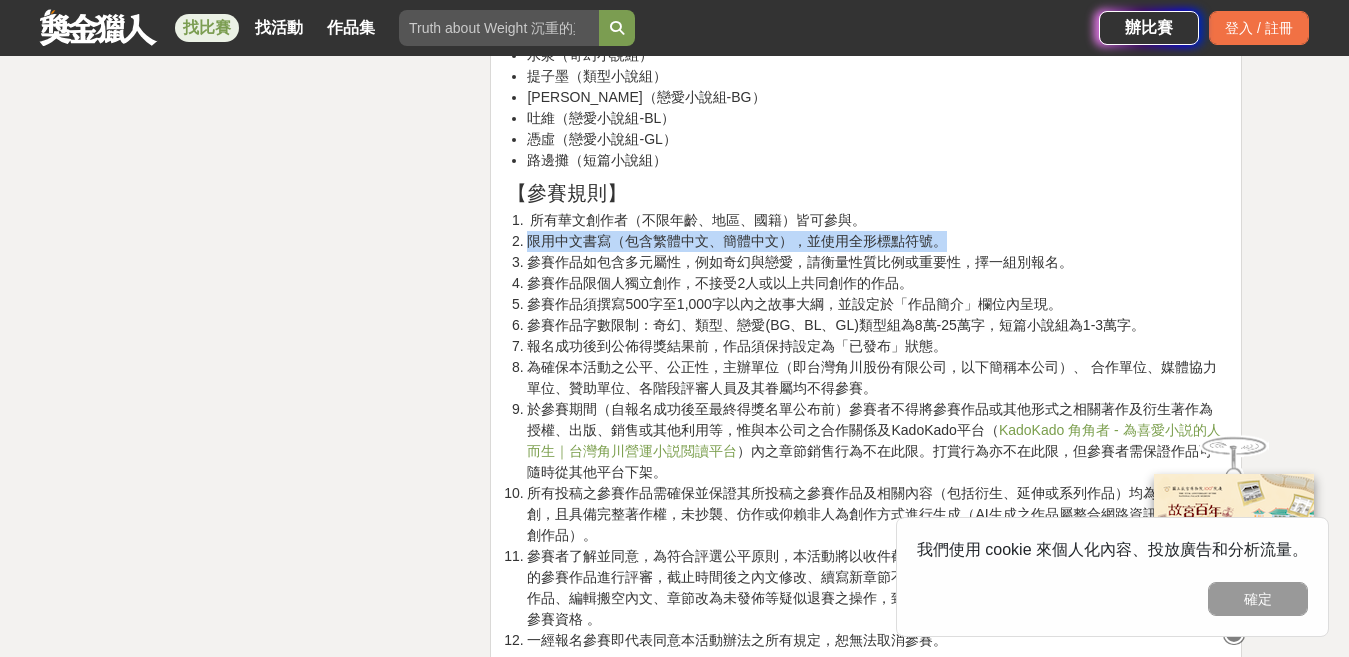drag, startPoint x: 520, startPoint y: 247, endPoint x: 1006, endPoint y: 247, distance: 486 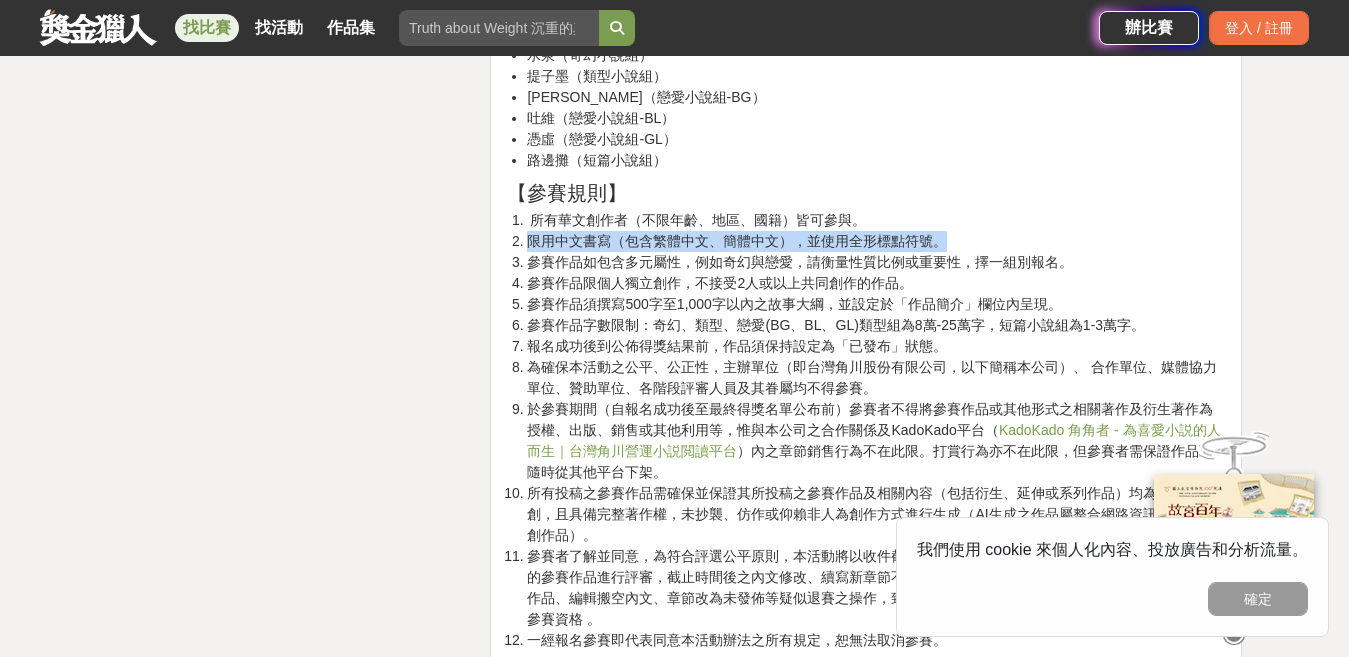 click on "限用中文書寫（包含繁體中文、簡體中文），並使用全形標點符號。" at bounding box center (876, 241) 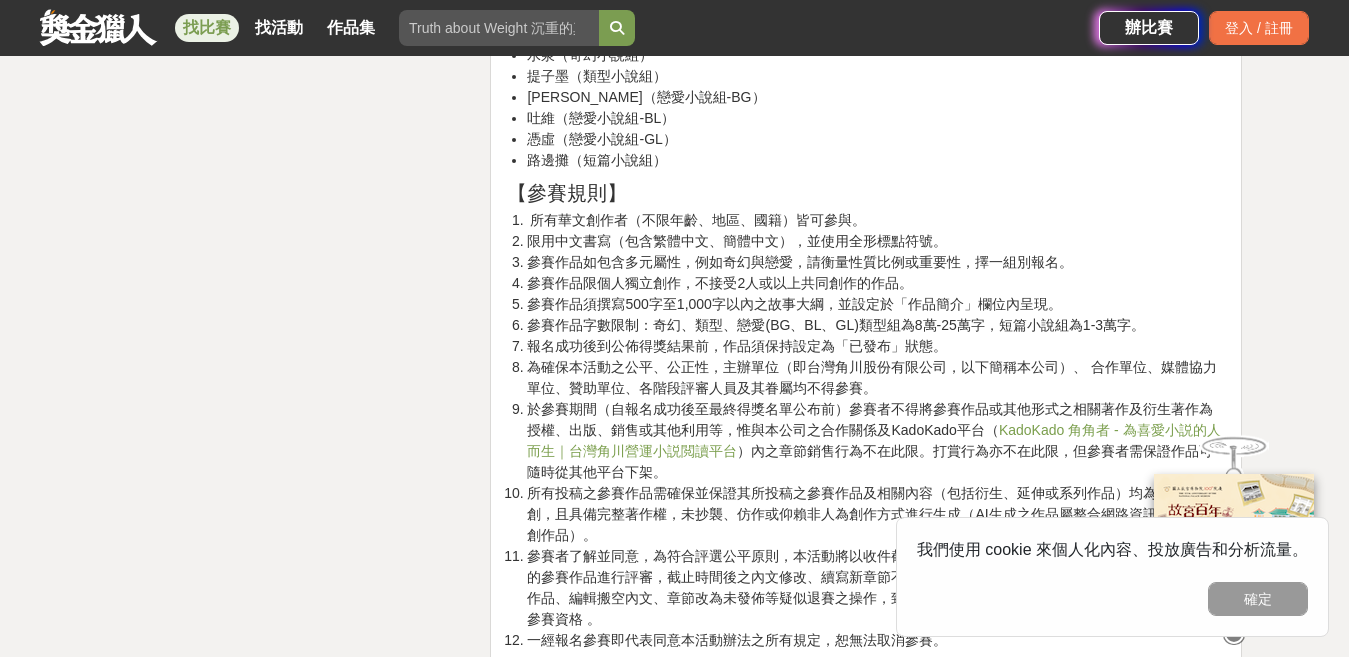 click on "參賽作品限個人獨立創作，不接受2人或以上共同創作的作品。" at bounding box center (876, 283) 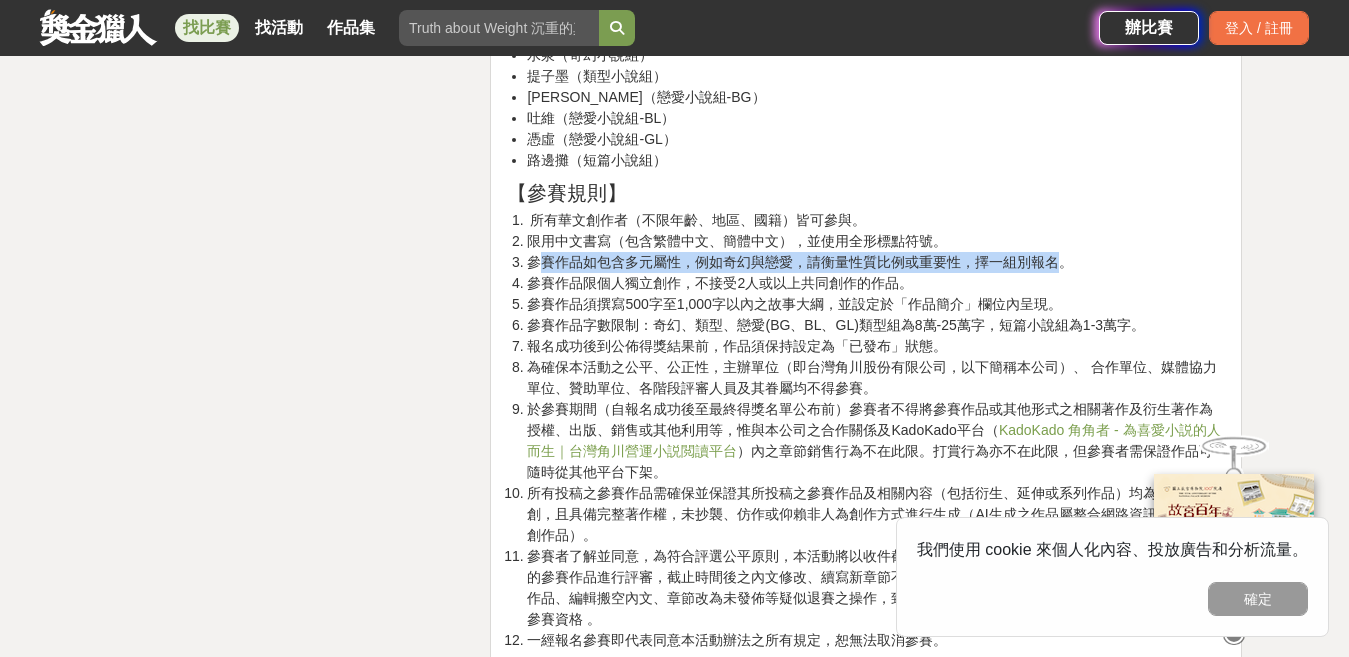 drag, startPoint x: 543, startPoint y: 255, endPoint x: 1061, endPoint y: 261, distance: 518.0347 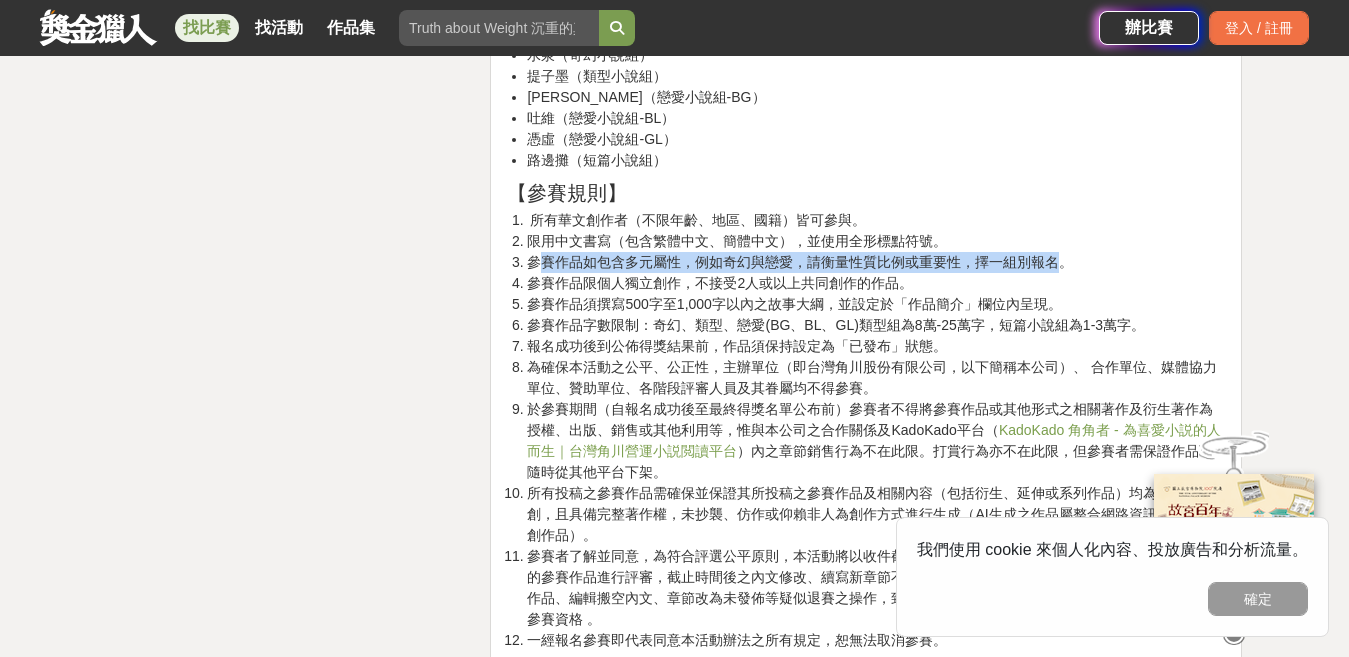 click on "參賽作品如包含多元屬性，例如奇幻與戀愛，請衡量性質比例或重要性，擇一組別報名。" at bounding box center (876, 262) 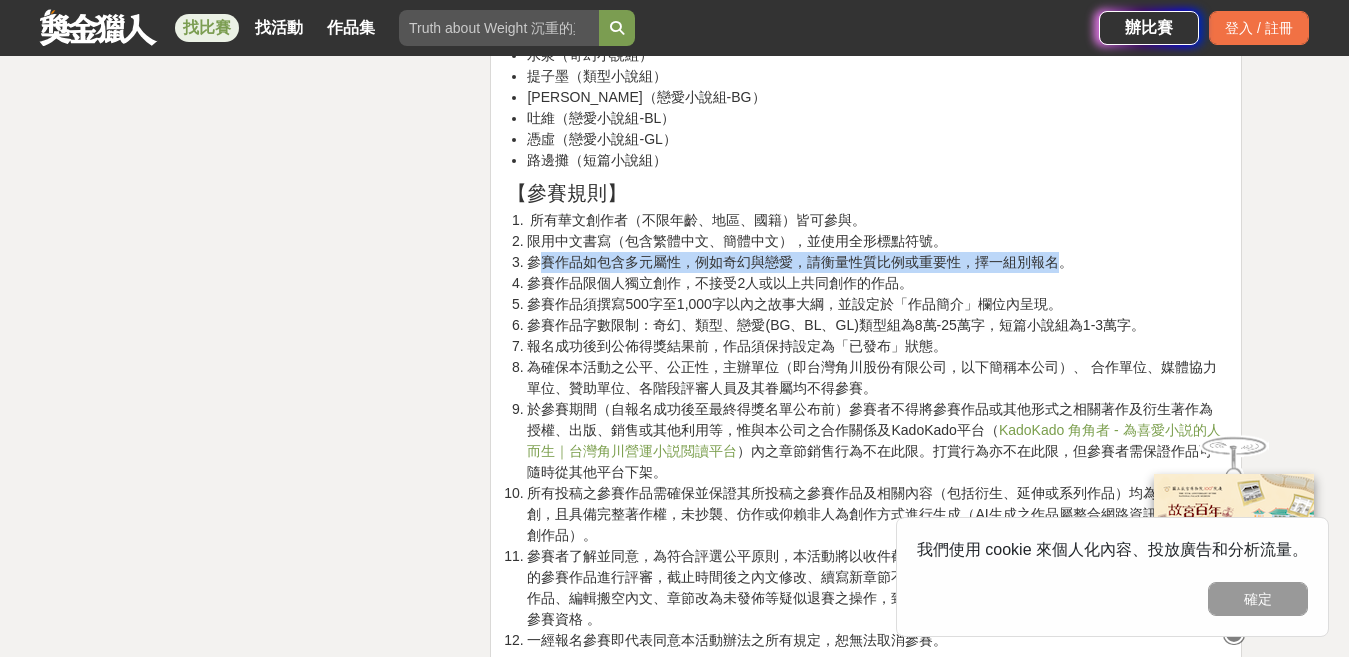 click on "參賽作品如包含多元屬性，例如奇幻與戀愛，請衡量性質比例或重要性，擇一組別報名。" at bounding box center [876, 262] 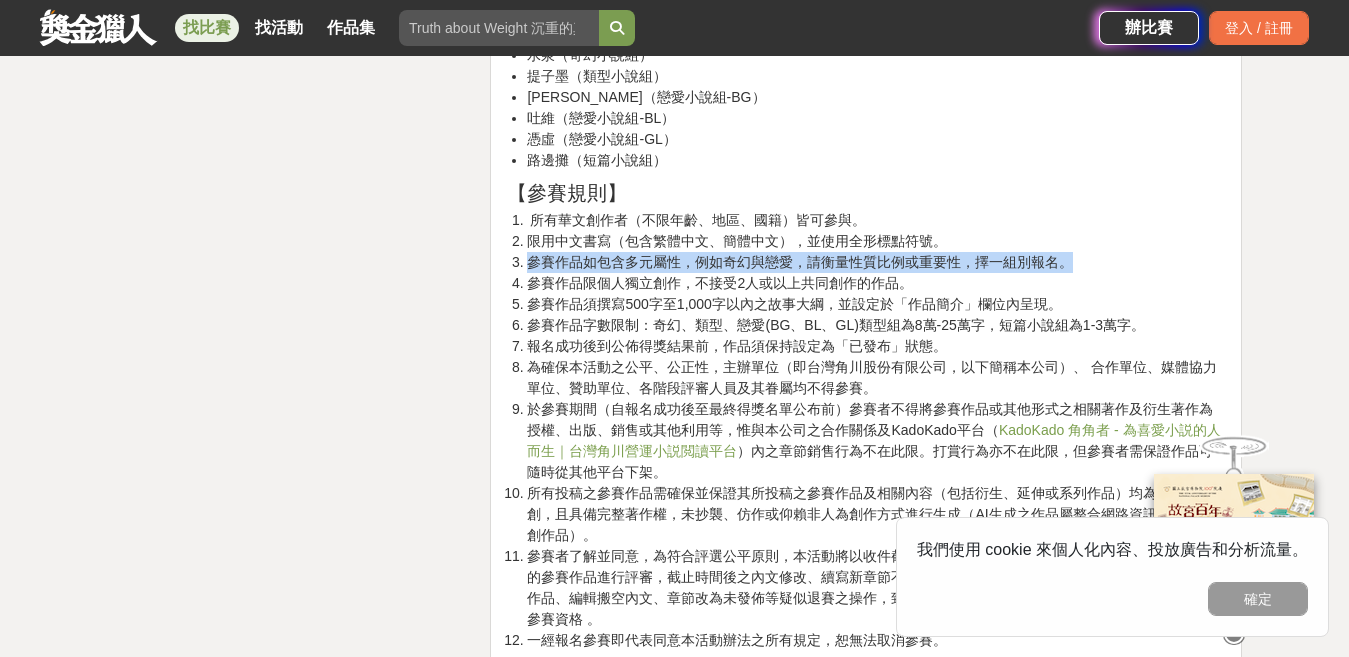 drag, startPoint x: 522, startPoint y: 268, endPoint x: 1116, endPoint y: 259, distance: 594.0682 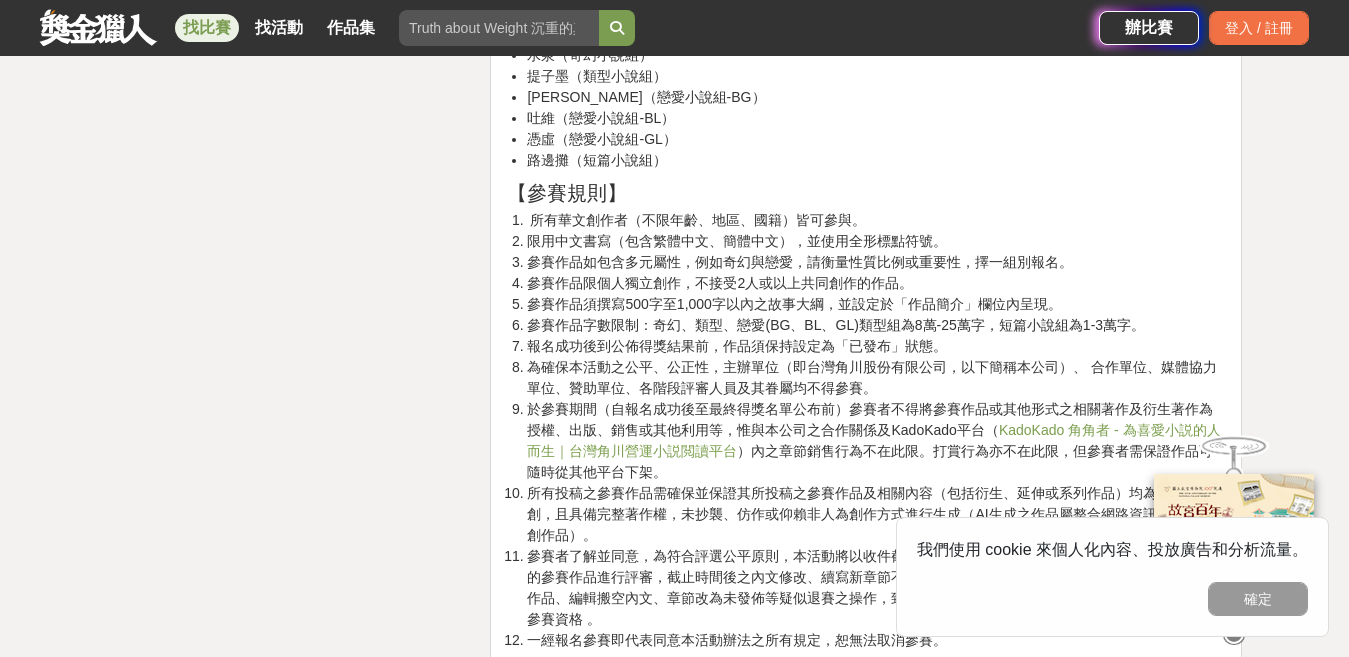 drag, startPoint x: 1120, startPoint y: 284, endPoint x: 1049, endPoint y: 284, distance: 71 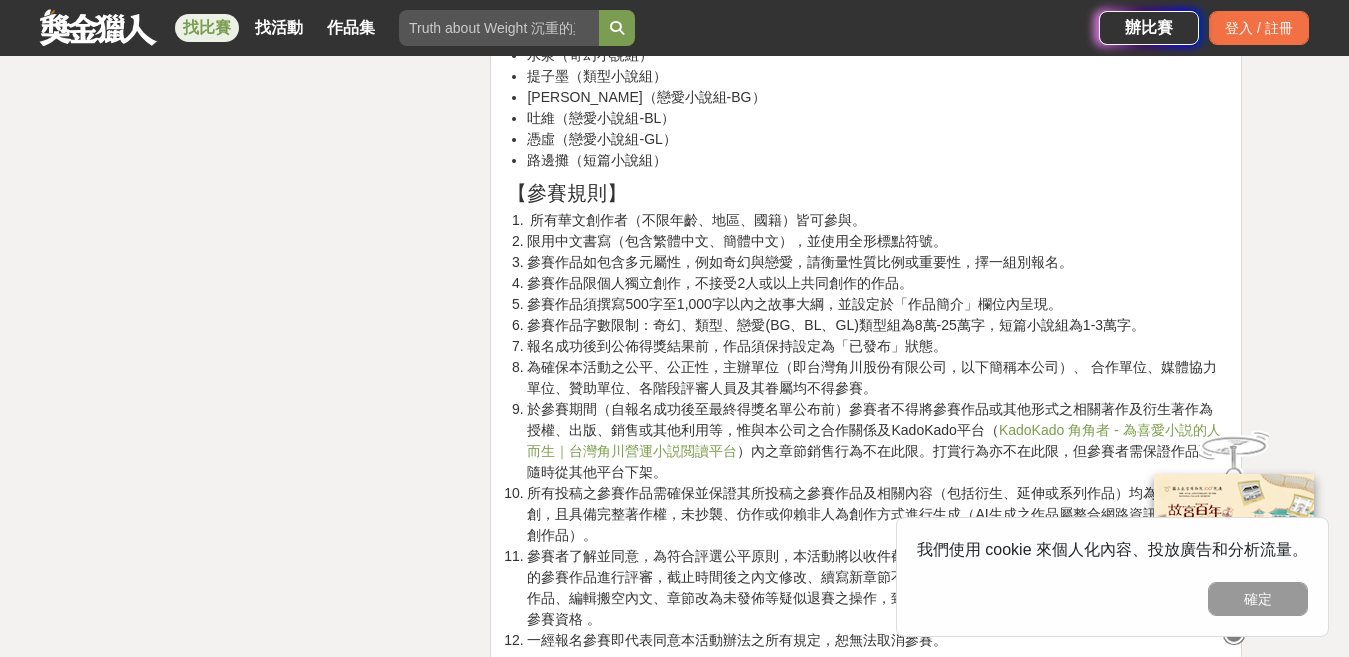 click on "參賽作品限個人獨立創作，不接受2人或以上共同創作的作品。" at bounding box center [876, 283] 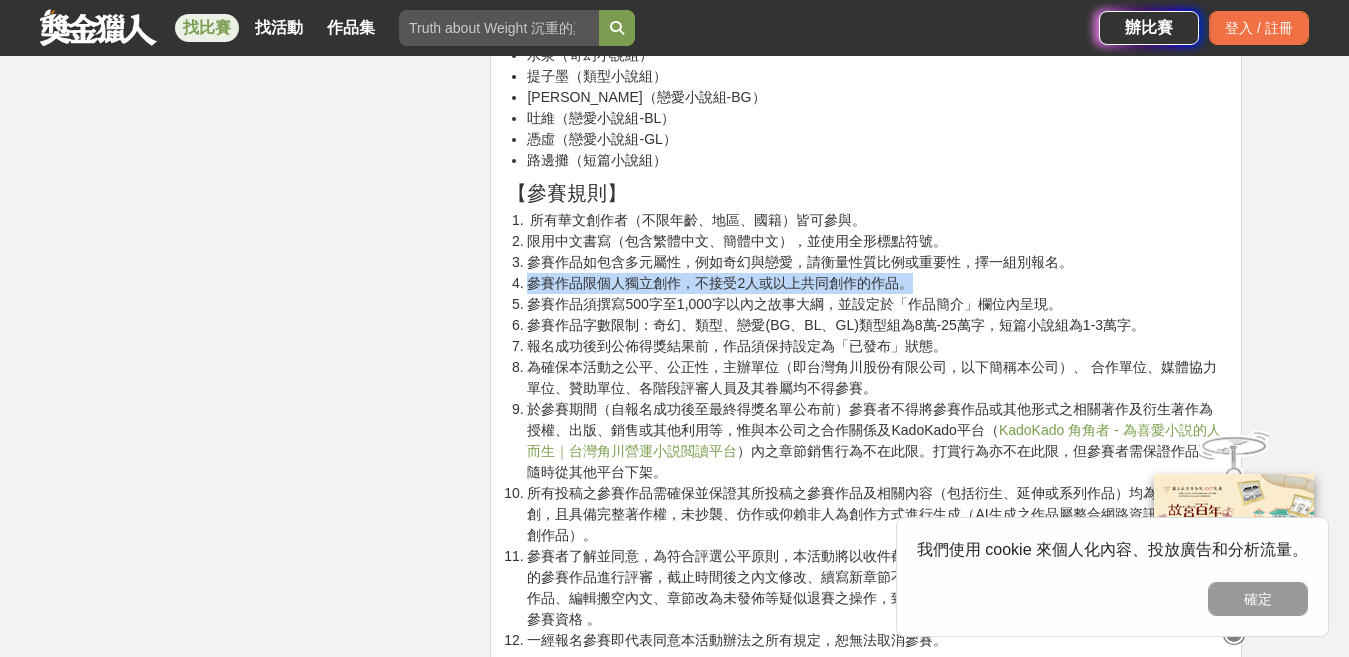drag, startPoint x: 529, startPoint y: 290, endPoint x: 970, endPoint y: 275, distance: 441.25504 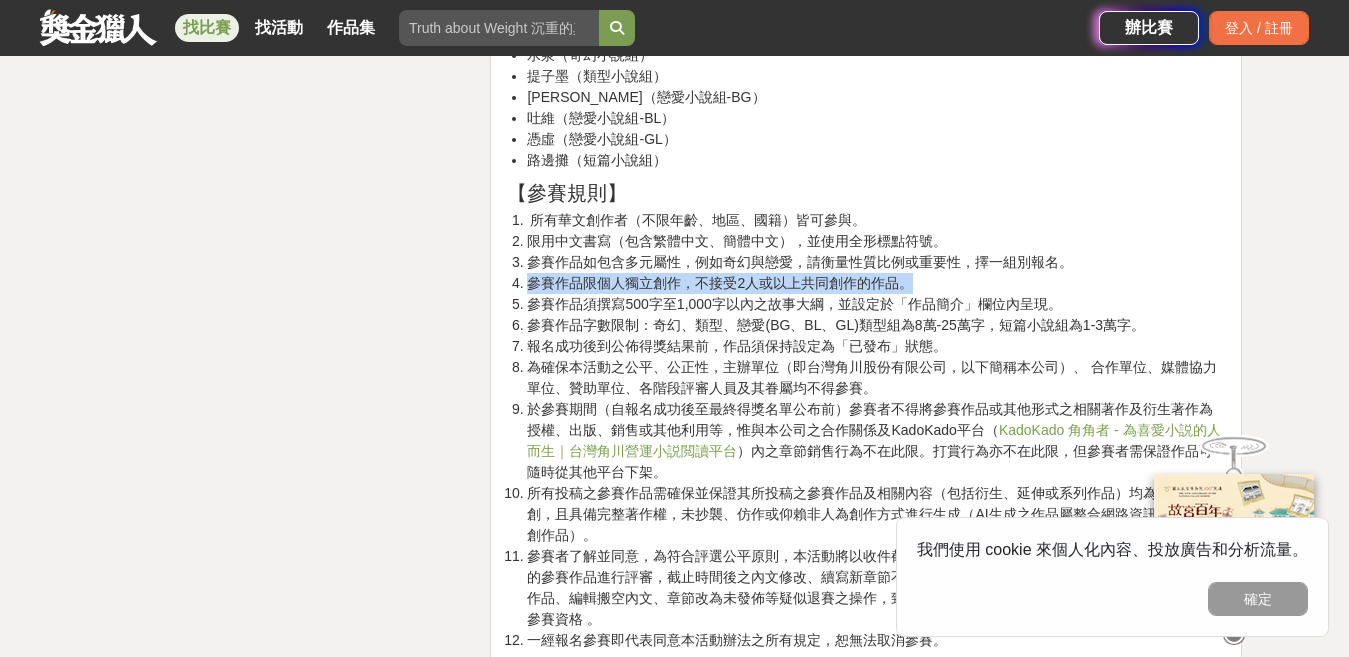 click on "參賽作品限個人獨立創作，不接受2人或以上共同創作的作品。" at bounding box center [876, 283] 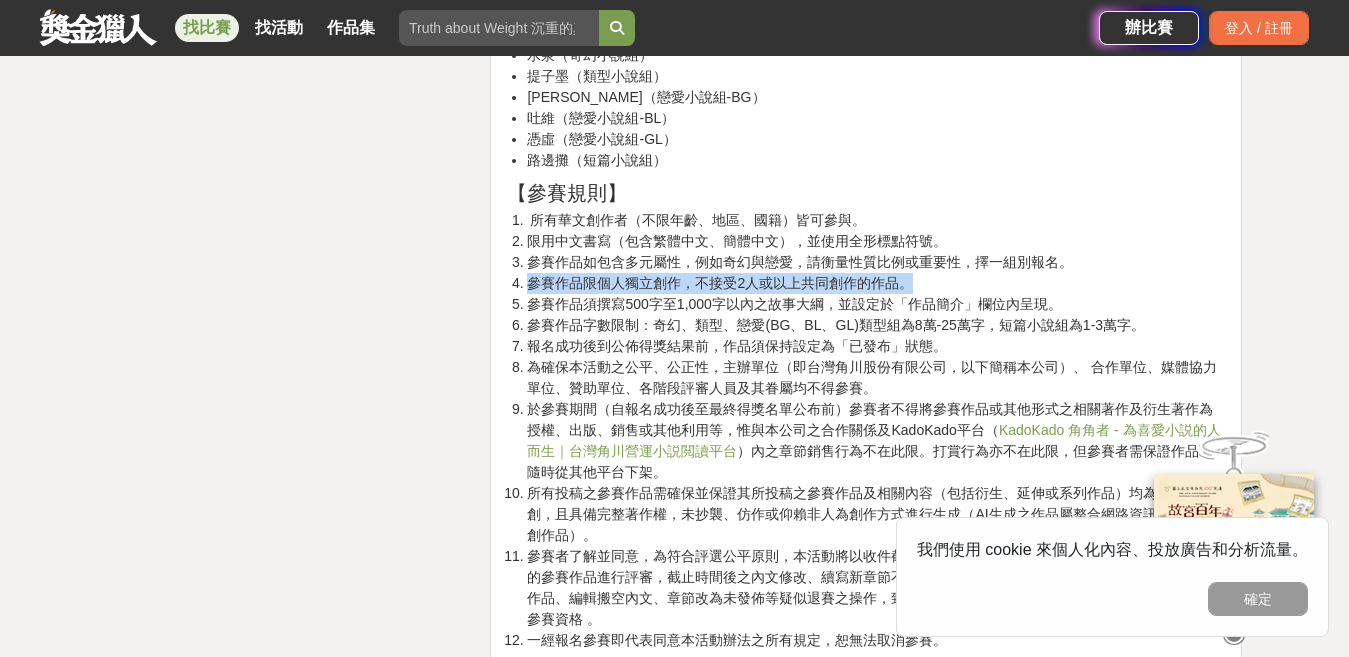 click on "參賽作品限個人獨立創作，不接受2人或以上共同創作的作品。" at bounding box center [876, 283] 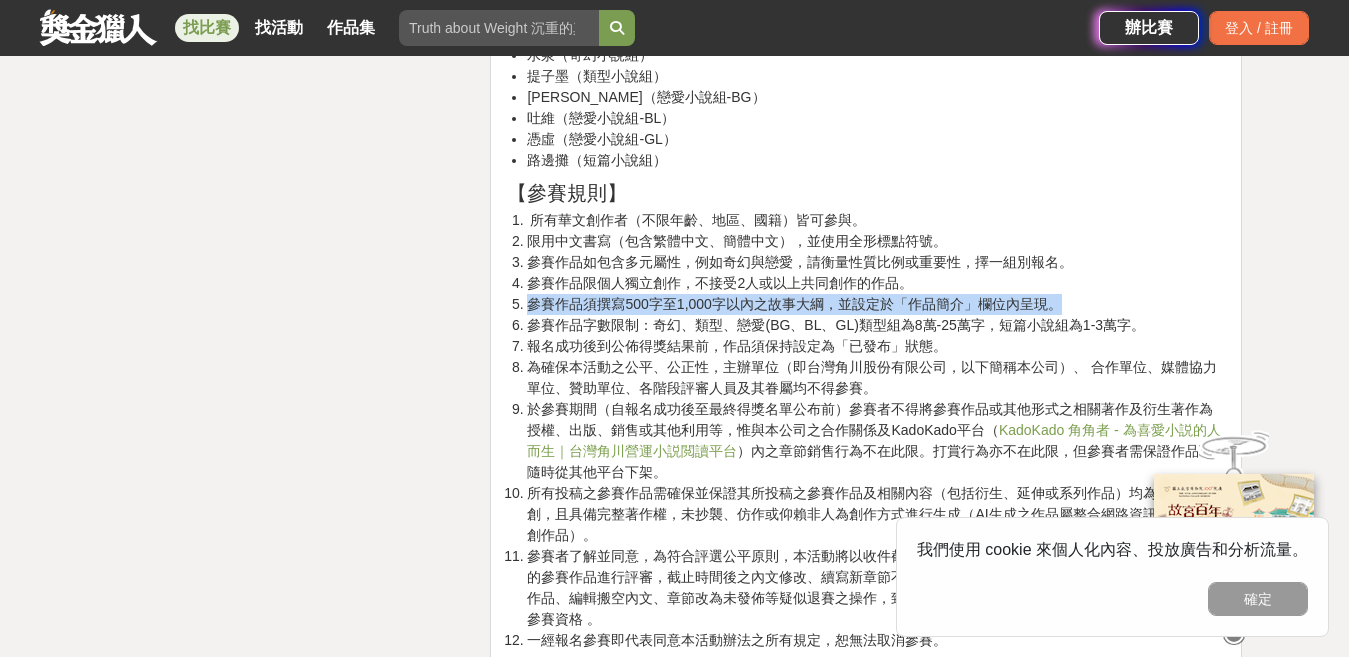 drag, startPoint x: 519, startPoint y: 310, endPoint x: 1082, endPoint y: 306, distance: 563.0142 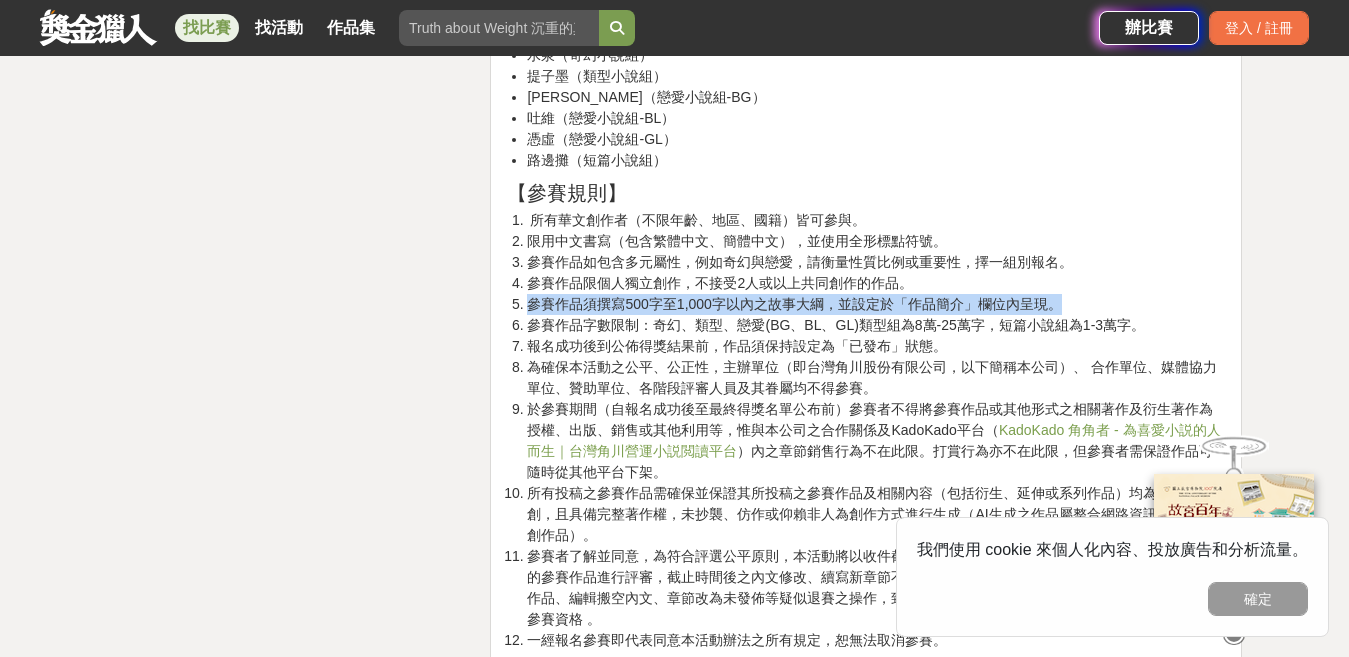 click on "參賽作品須撰寫500字至1,000字以內之故事大綱，並設定於「作品簡介」欄位內呈現。" at bounding box center [876, 304] 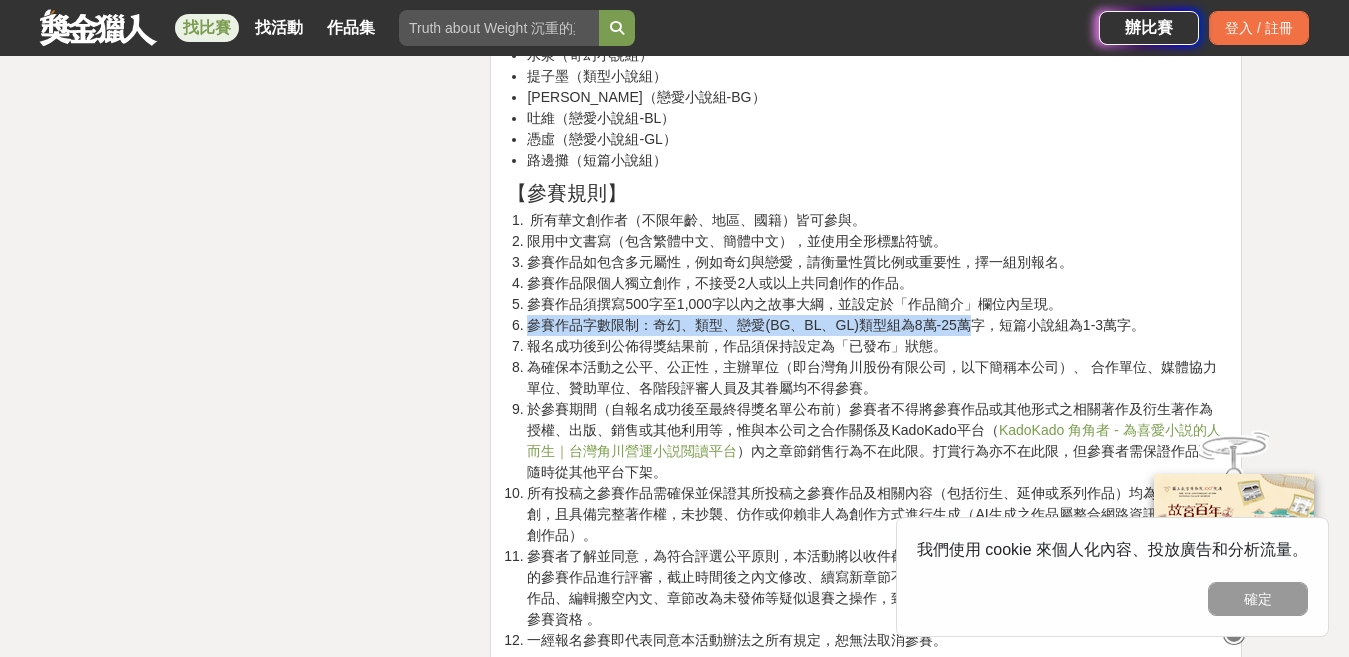 drag, startPoint x: 531, startPoint y: 322, endPoint x: 975, endPoint y: 323, distance: 444.00113 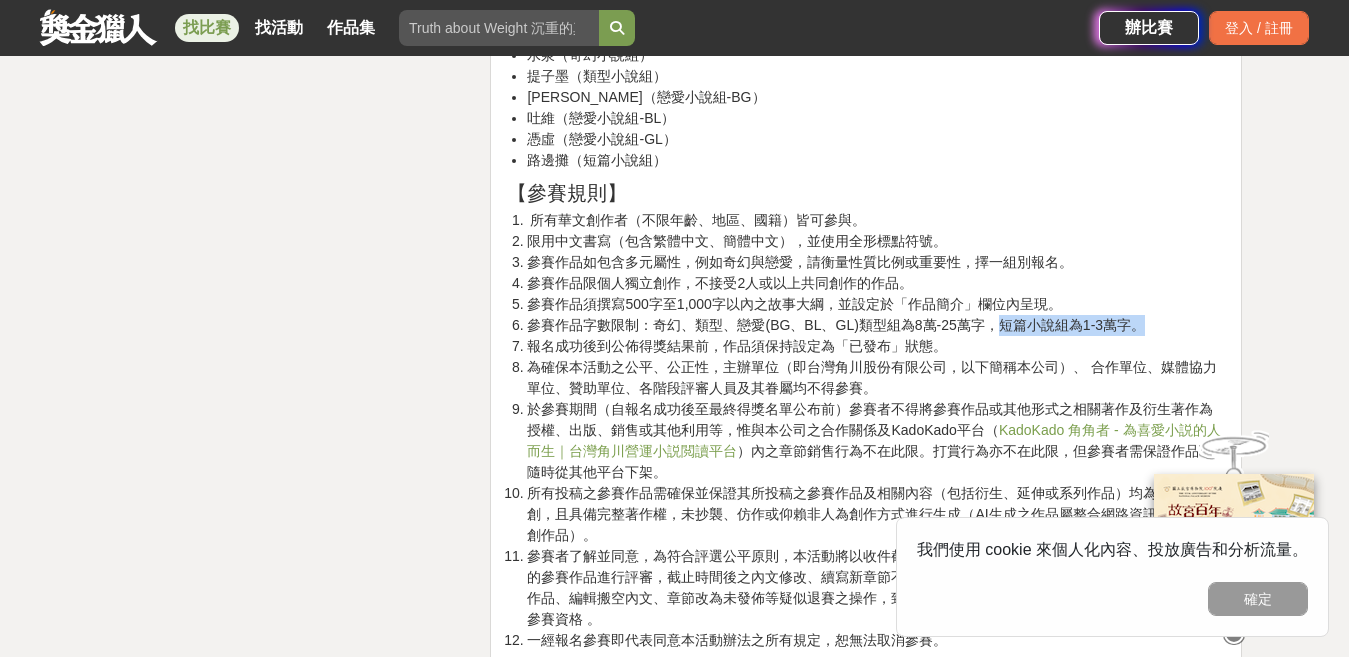 drag, startPoint x: 1001, startPoint y: 325, endPoint x: 1148, endPoint y: 322, distance: 147.03061 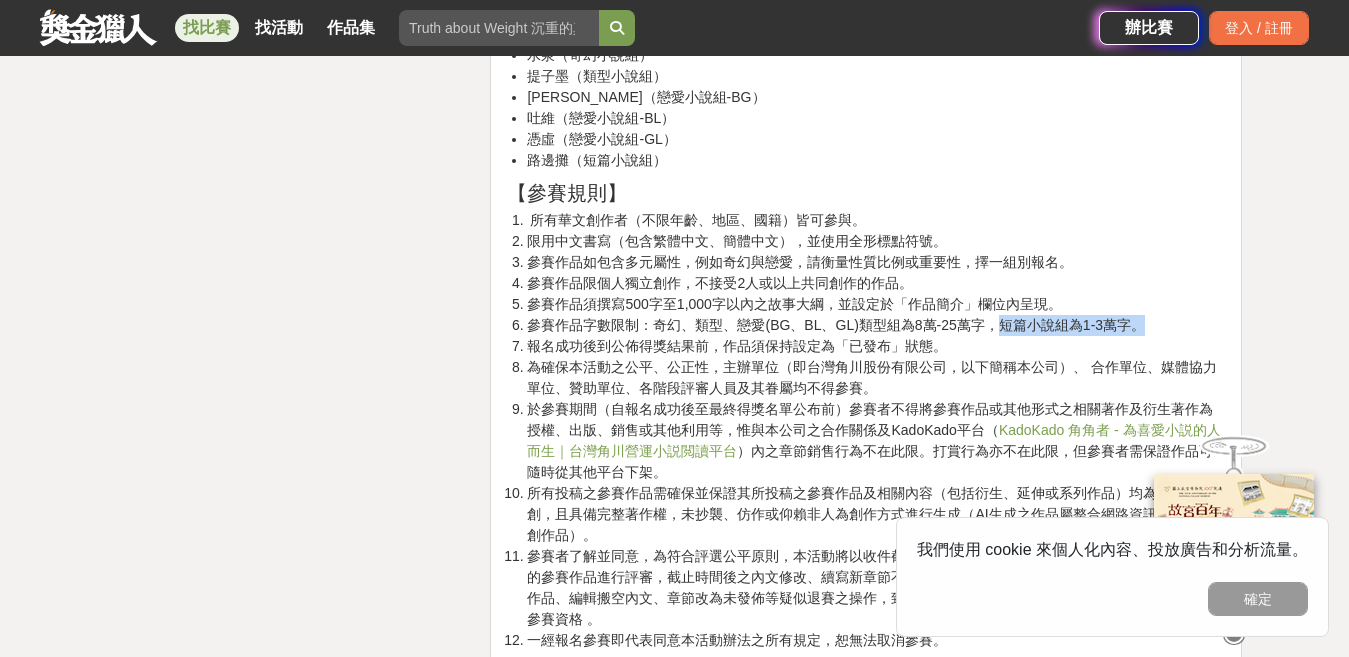 click on "參賽作品字數限制：奇幻、類型、戀愛(BG、BL、GL)類型組為8萬-25萬字，短篇小說組為1-3萬字。" at bounding box center [876, 325] 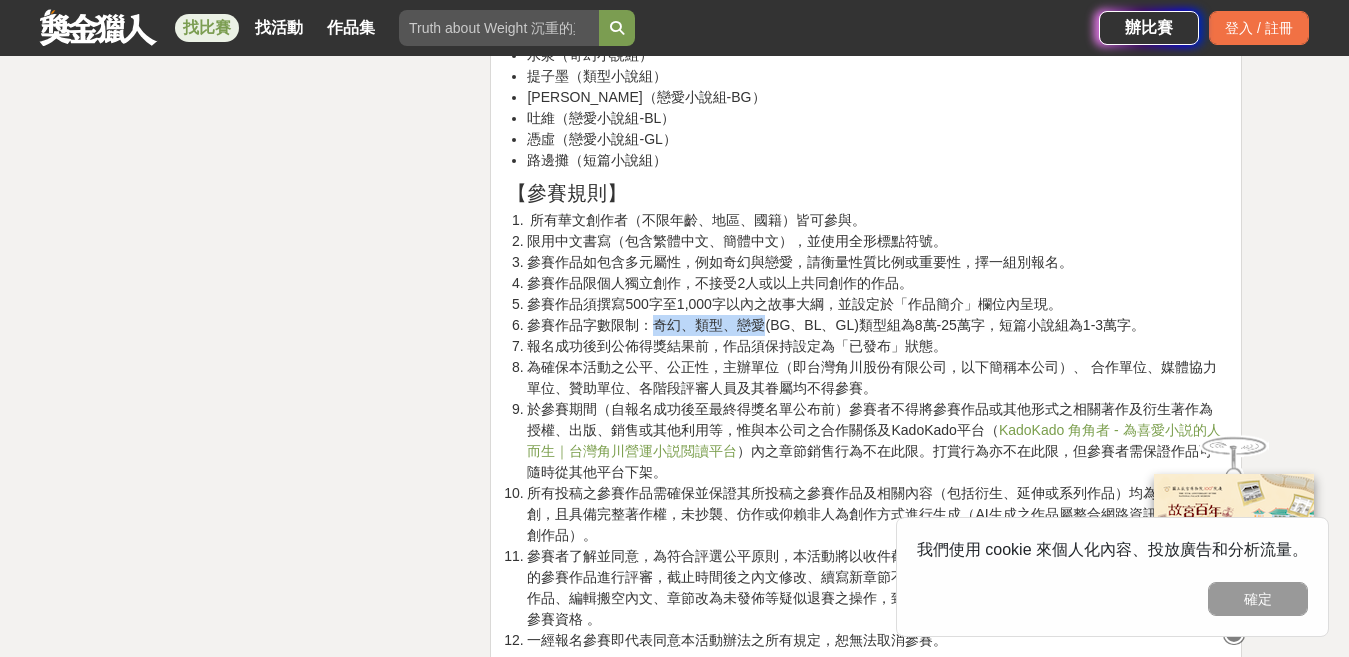 drag, startPoint x: 654, startPoint y: 328, endPoint x: 767, endPoint y: 329, distance: 113.004425 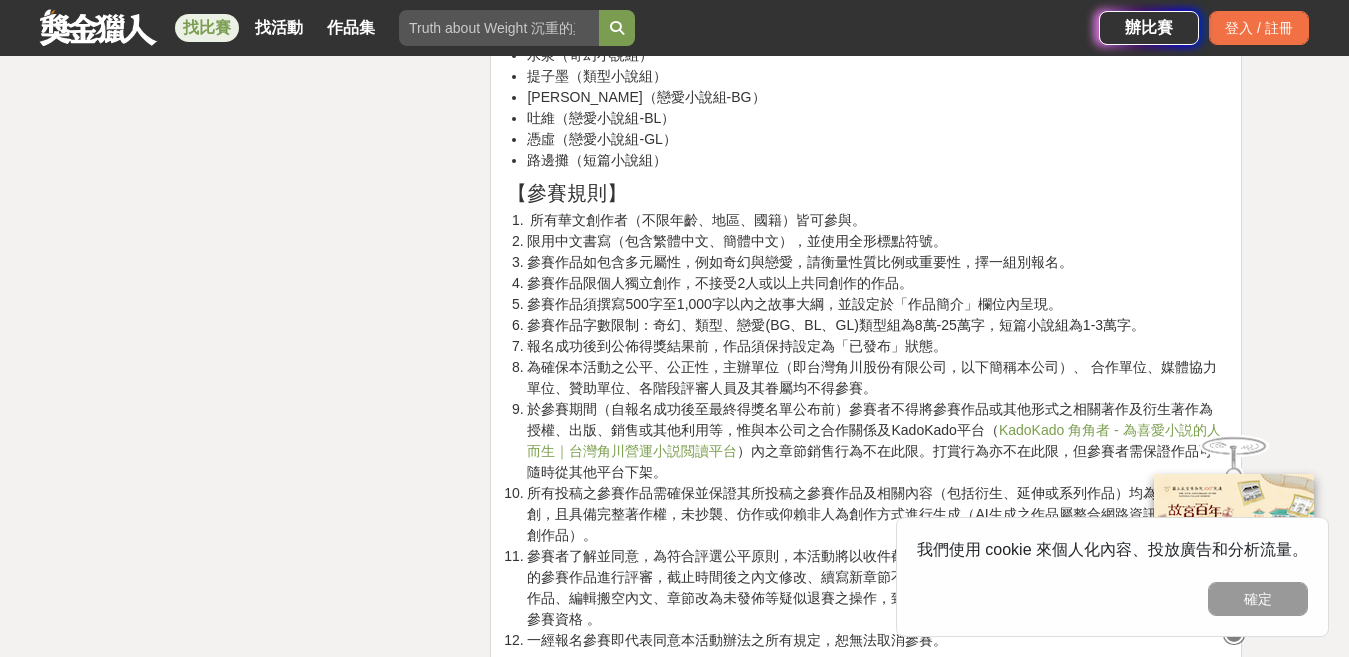 click on "報名成功後到公佈得獎結果前，作品須保持設定為「已發布」狀態。" at bounding box center (876, 346) 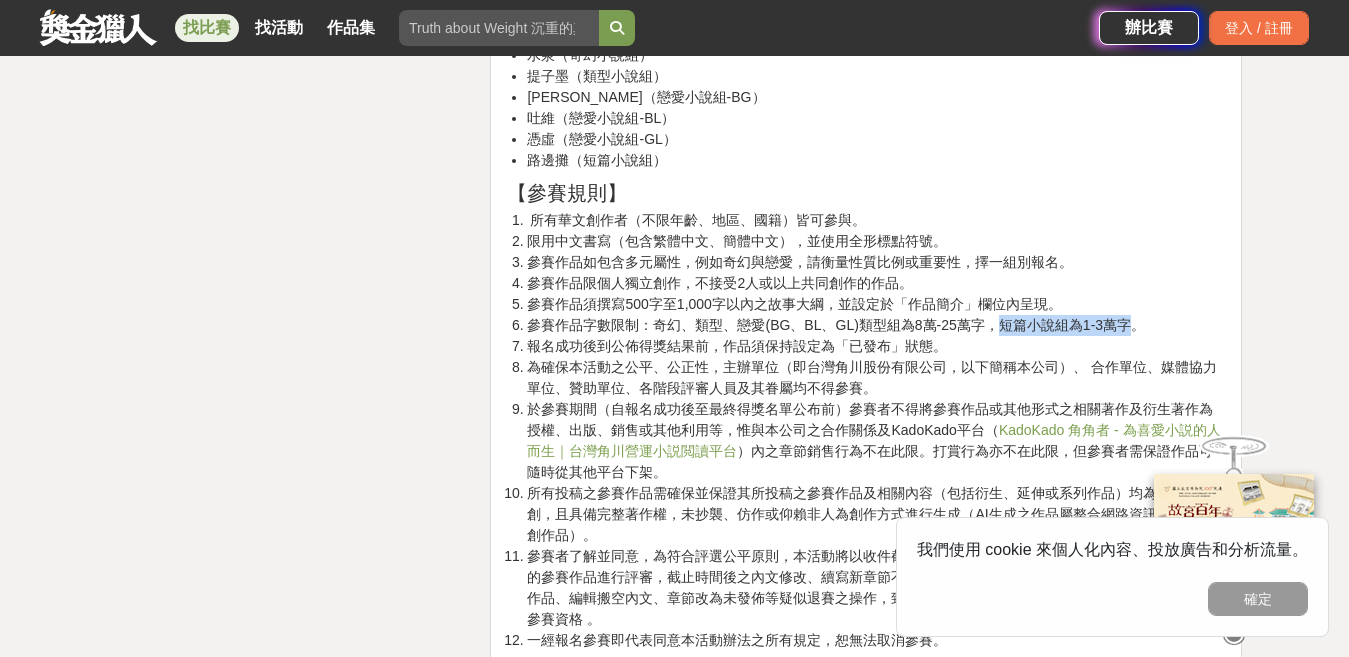 drag, startPoint x: 1000, startPoint y: 320, endPoint x: 1136, endPoint y: 329, distance: 136.29747 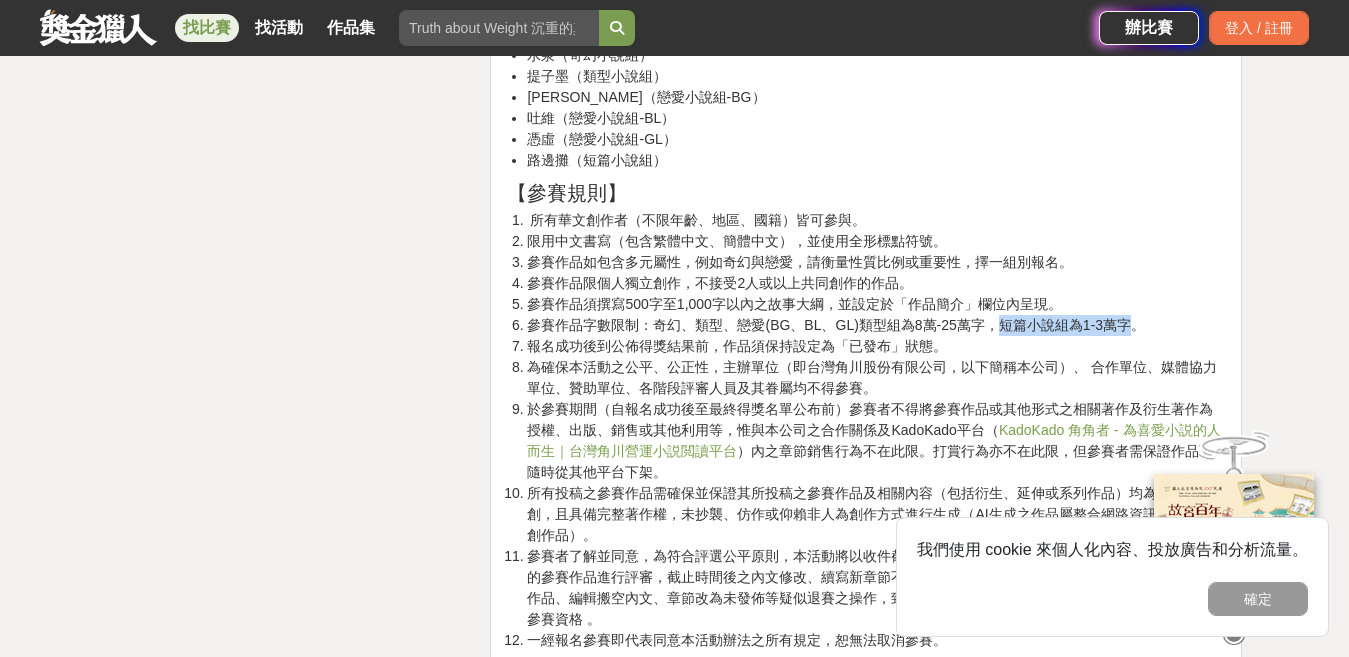 click on "參賽作品字數限制：奇幻、類型、戀愛(BG、BL、GL)類型組為8萬-25萬字，短篇小說組為1-3萬字。" at bounding box center (876, 325) 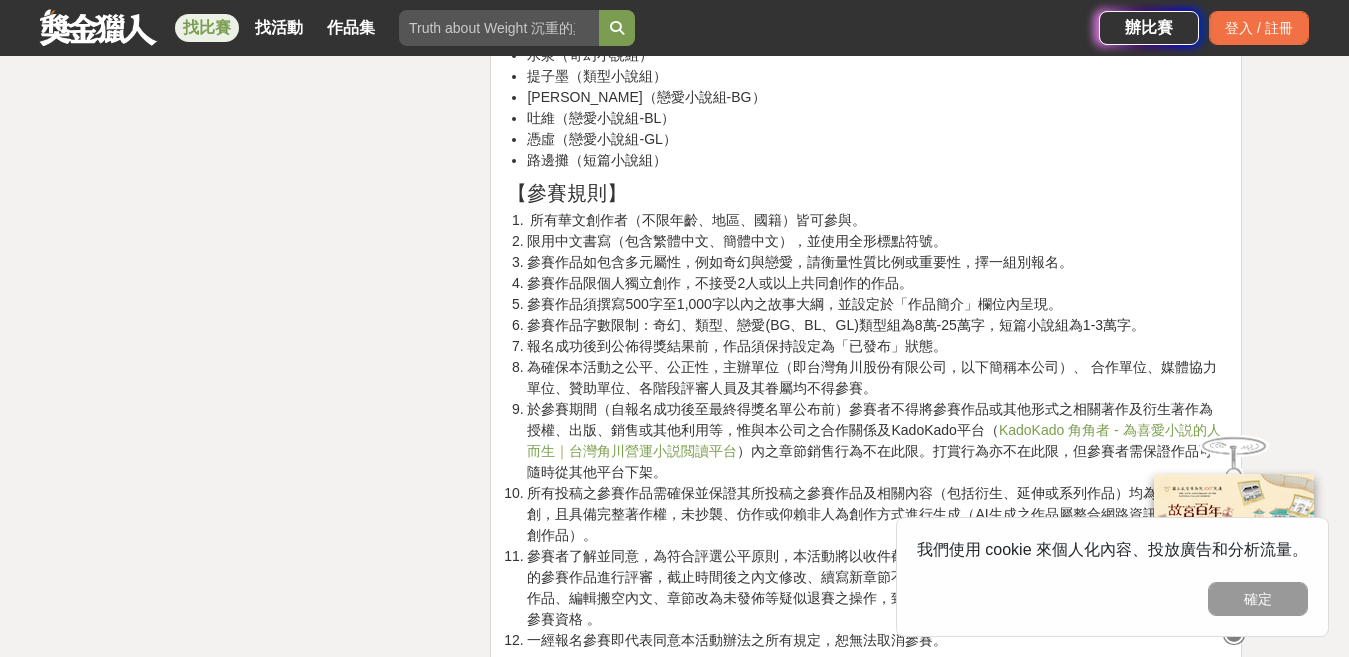 drag, startPoint x: 988, startPoint y: 333, endPoint x: 964, endPoint y: 336, distance: 24.186773 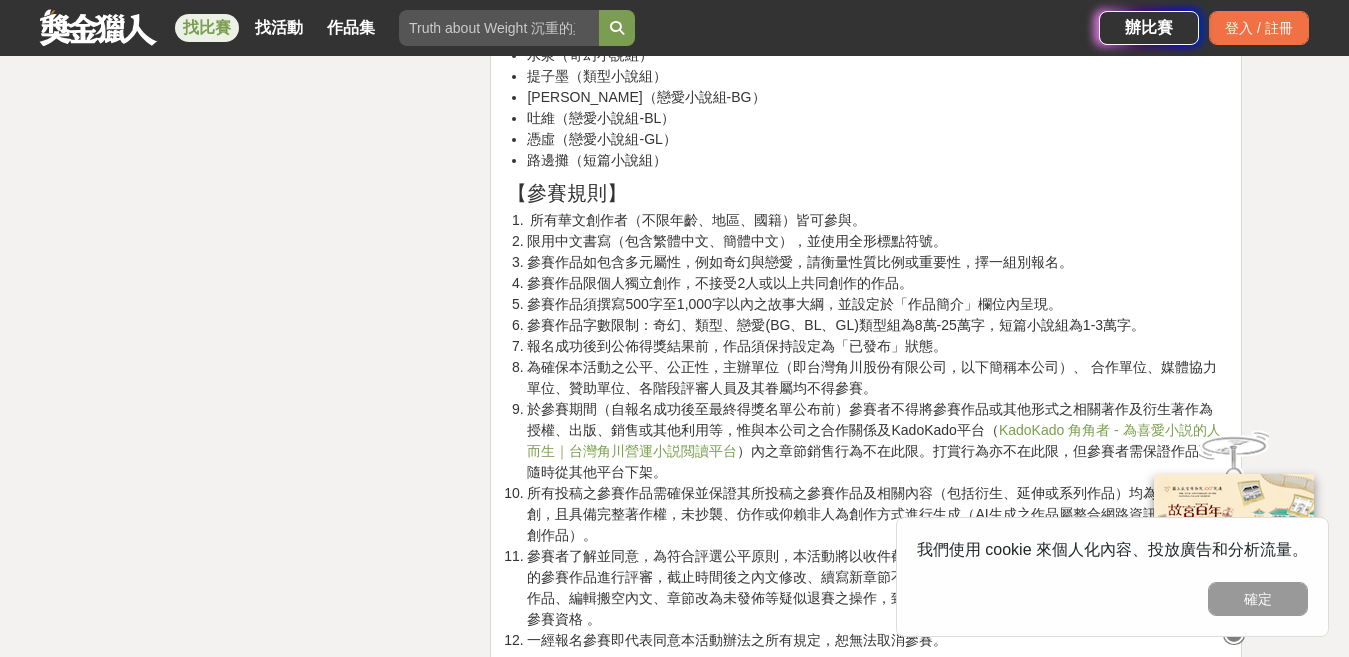 click on "所有華文創作者（不限年齡、地區、國籍）皆可參與。 限用中文書寫（包含繁體中文、簡體中文），並使用全形標點符號。 參賽作品如包含多元屬性，例如奇幻與戀愛，請衡量性質比例或重要性，擇一組別報名。 參賽作品限個人獨立創作，不接受2人或以上共同創作的作品。 參賽作品須撰寫500字至1,000字以內之故事大綱，並設定於「作品簡介」欄位內呈現。 參賽作品字數限制：奇幻、類型、戀愛(BG、BL、GL)類型組為8萬-25萬字，短篇小說組為1-3萬字。 報名成功後到公佈得獎結果前，作品須保持設定為「已發布」狀態。 為確保本活動之公平、公正性，主辦單位（即台灣角川股份有限公司，以下簡稱本公司）、 合作單位、媒體協力單位、贊助單位、各階段評審人員及其眷屬均不得參賽。 KadoKado 角角者 - 為喜愛小説的人而生｜台灣角川營運小説閲讀平台" at bounding box center (866, 430) 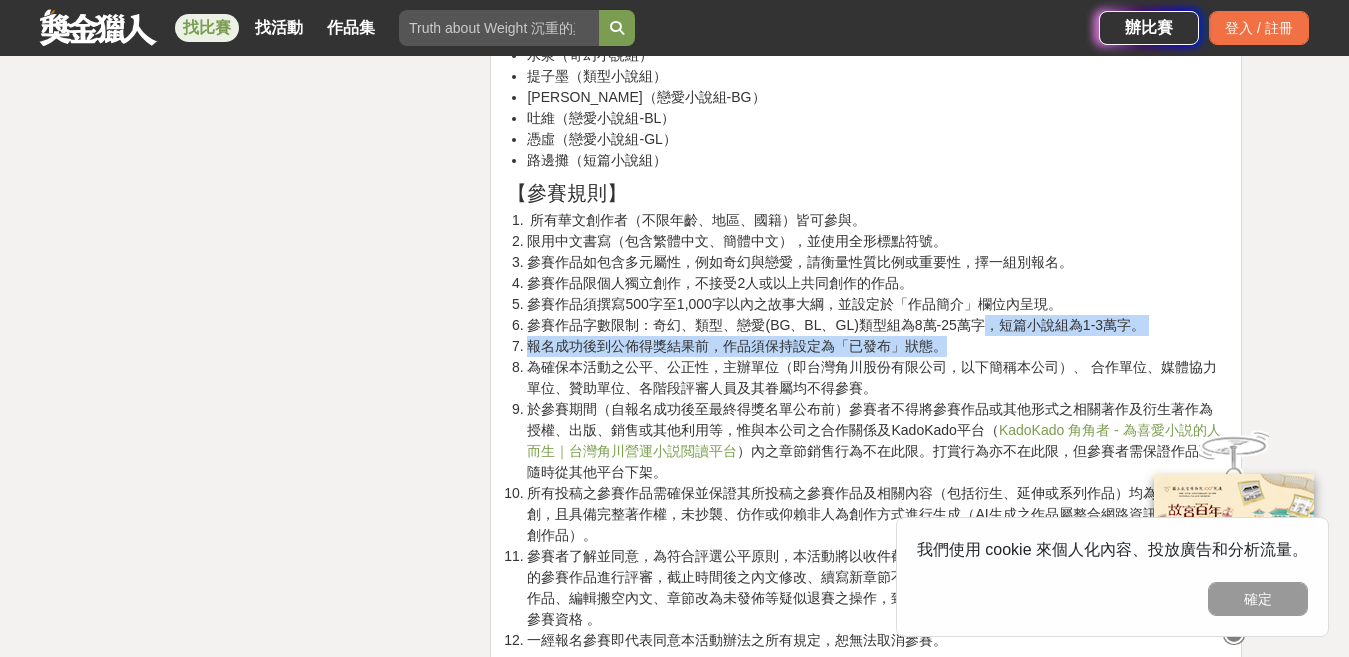 click on "報名成功後到公佈得獎結果前，作品須保持設定為「已發布」狀態。" at bounding box center (876, 346) 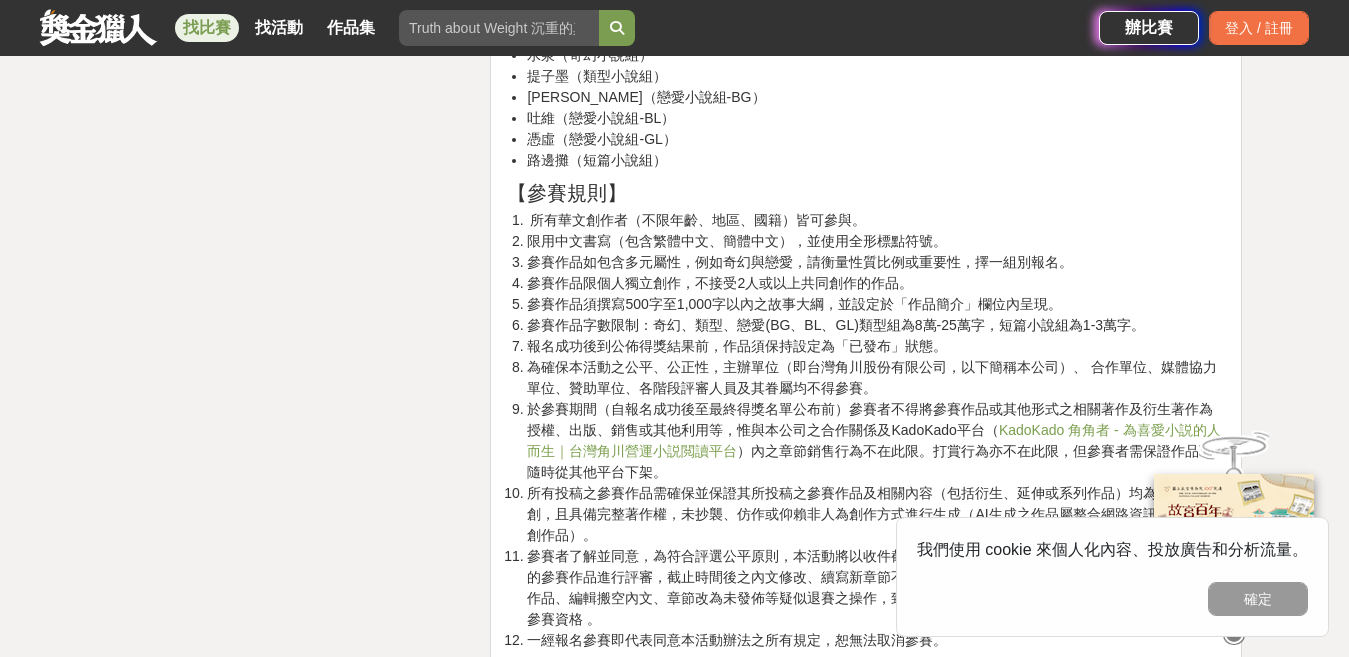 scroll, scrollTop: 3200, scrollLeft: 0, axis: vertical 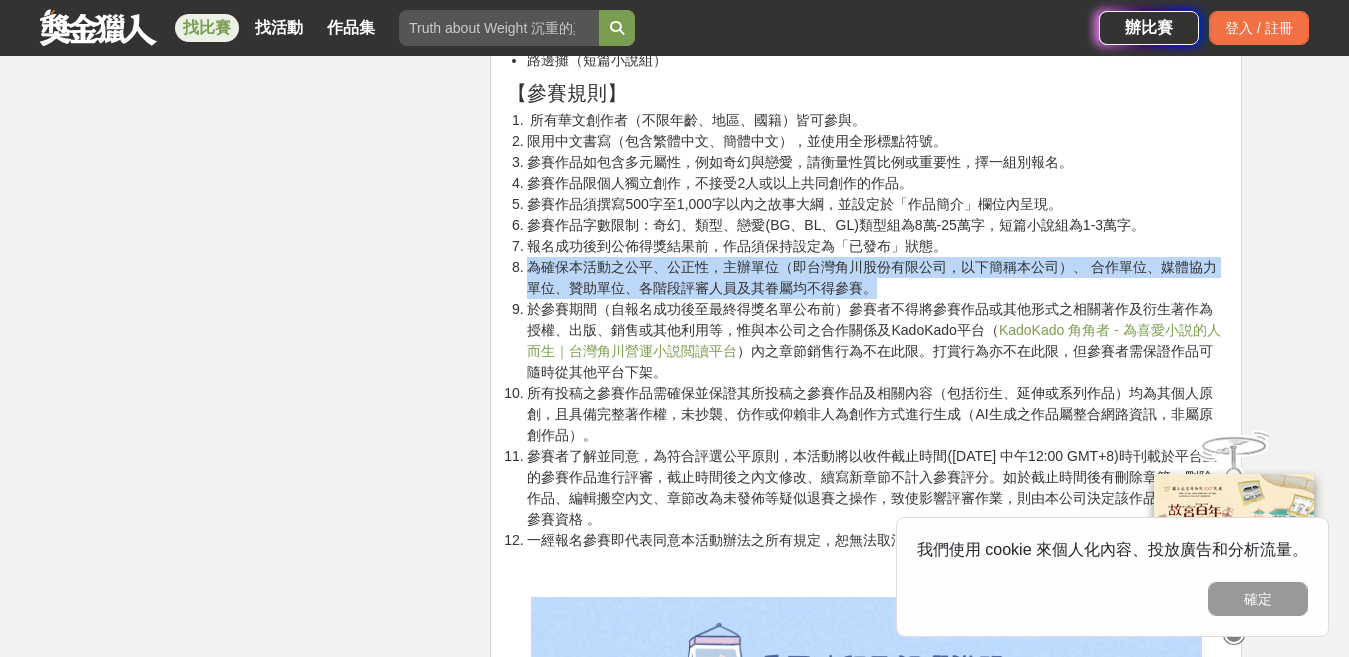 drag, startPoint x: 525, startPoint y: 261, endPoint x: 959, endPoint y: 289, distance: 434.90228 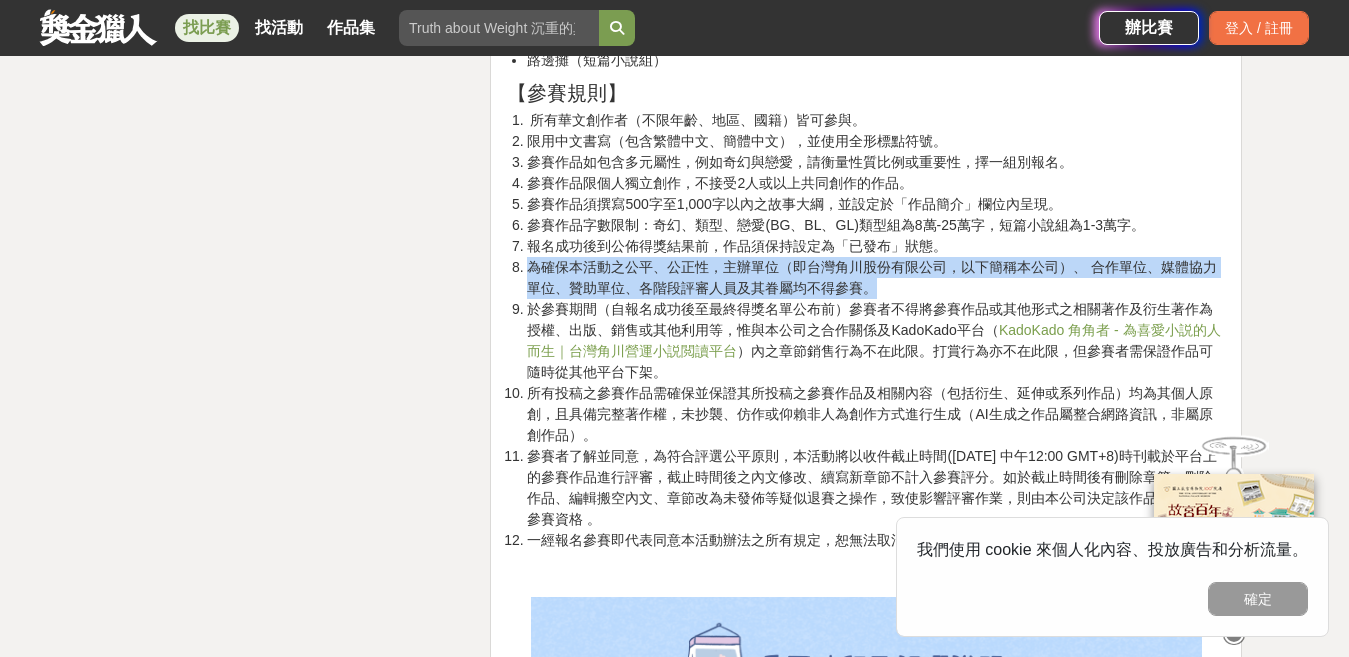 click on "為確保本活動之公平、公正性，主辦單位（即台灣角川股份有限公司，以下簡稱本公司）、 合作單位、媒體協力單位、贊助單位、各階段評審人員及其眷屬均不得參賽。" at bounding box center (876, 278) 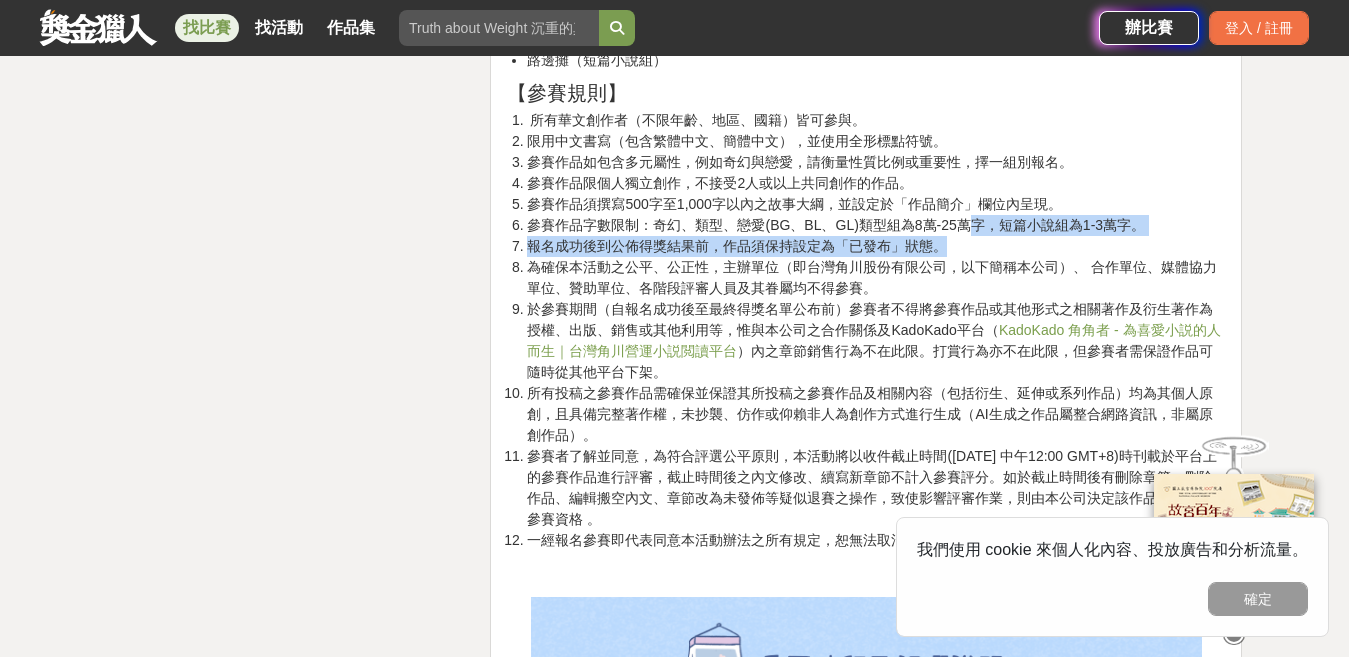 drag, startPoint x: 1097, startPoint y: 242, endPoint x: 1125, endPoint y: 245, distance: 28.160255 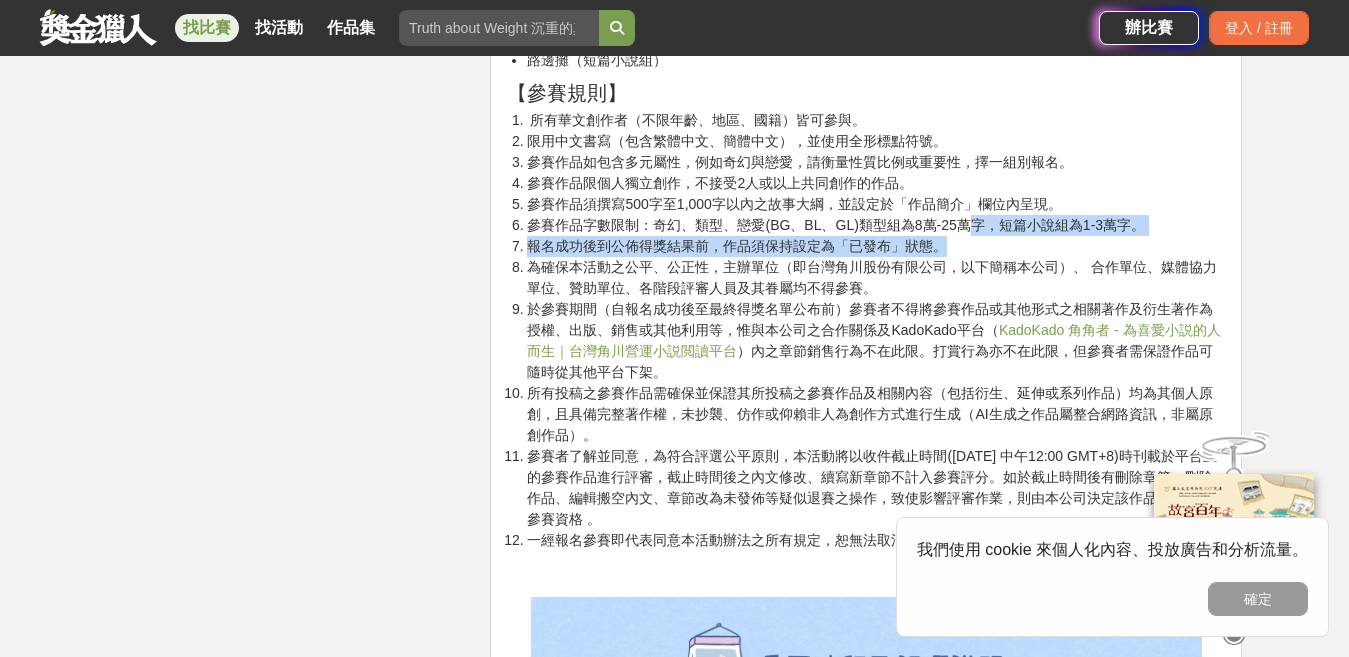 click on "報名成功後到公佈得獎結果前，作品須保持設定為「已發布」狀態。" at bounding box center [876, 246] 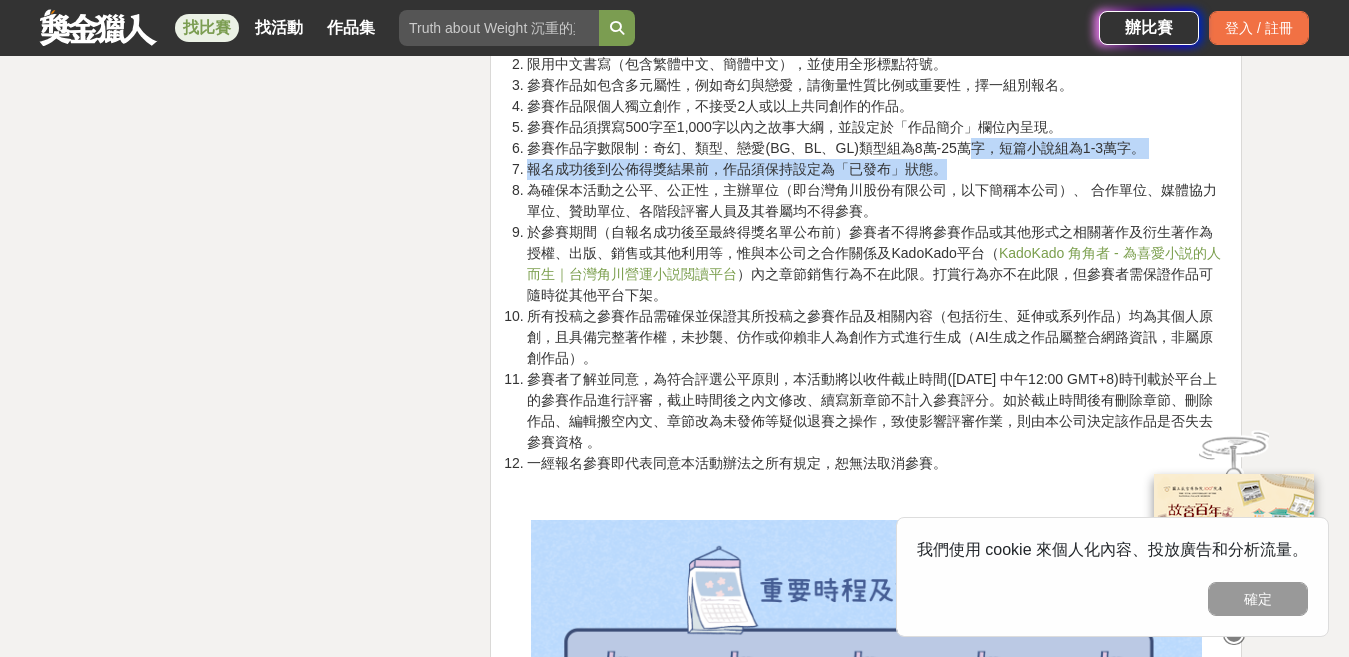 scroll, scrollTop: 3300, scrollLeft: 0, axis: vertical 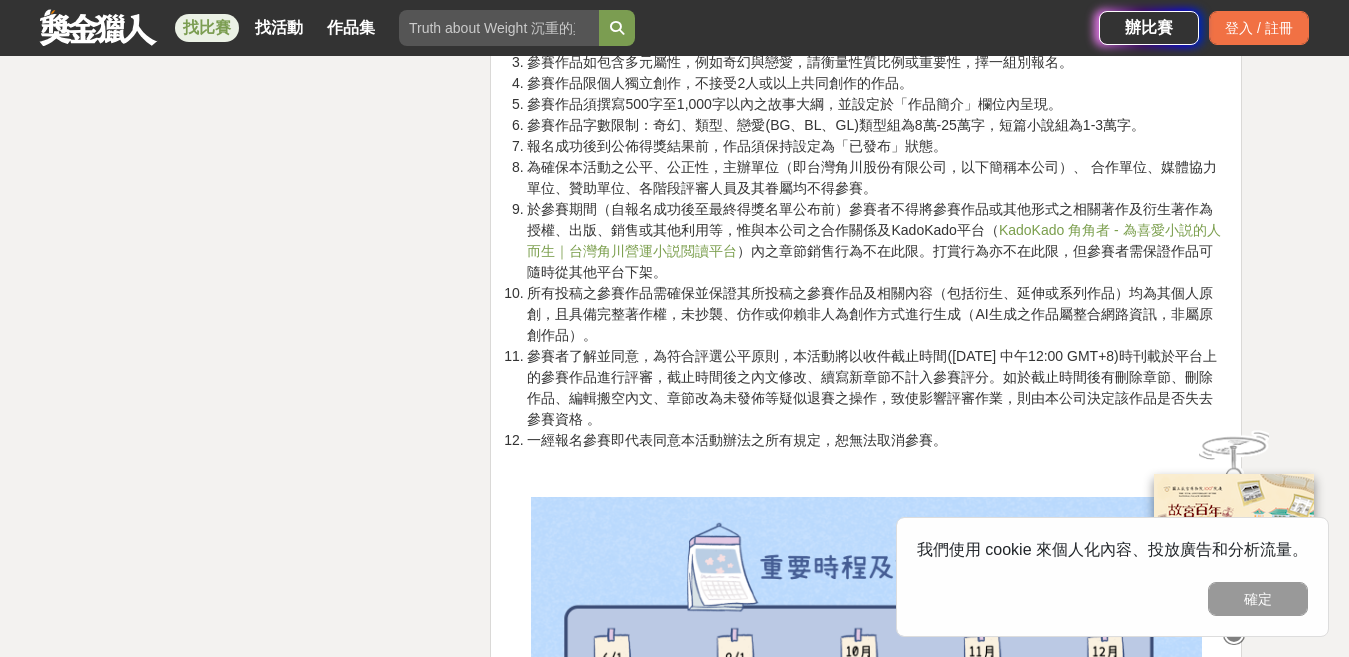 click on "所有投稿之參賽作品需確保並保證其所投稿之參賽作品及相關內容（包括衍生、延伸或系列作品）均為其個人原創，且具備完整著作權，未抄襲、仿作或仰賴非人為創作方式進行生成（AI生成之作品屬整合網路資訊，非屬原創作品）。" at bounding box center (876, 314) 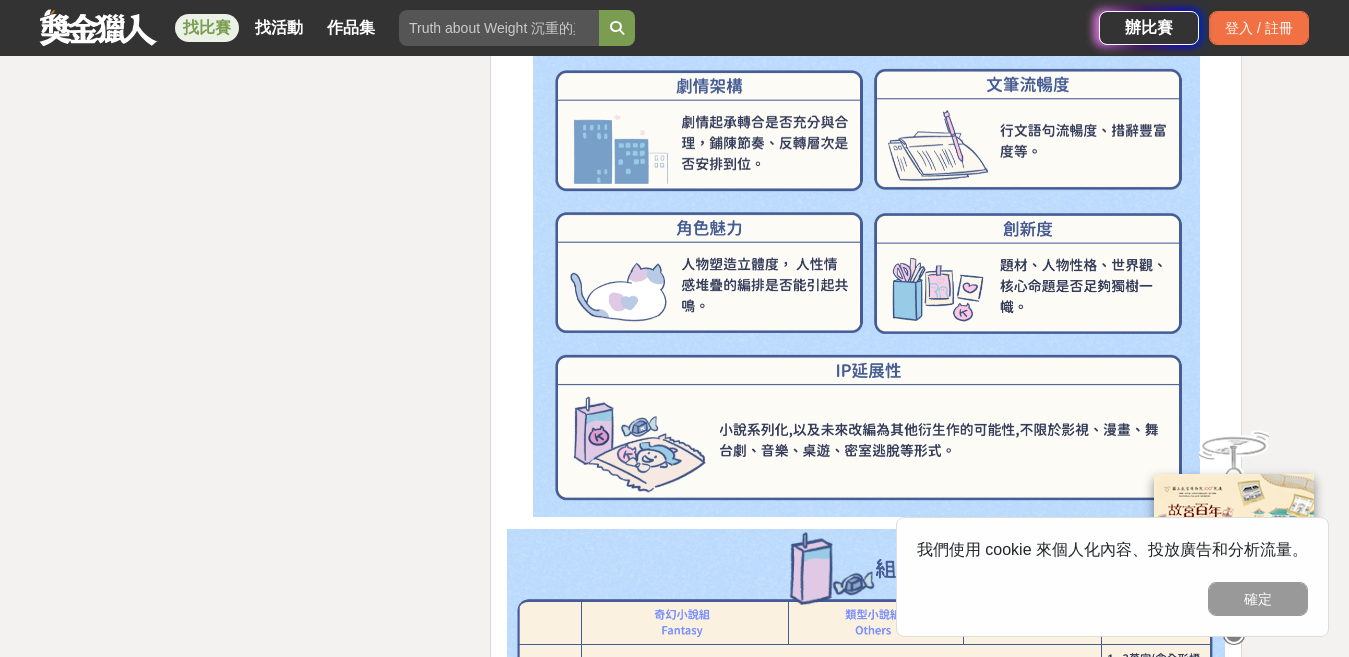 scroll, scrollTop: 4400, scrollLeft: 0, axis: vertical 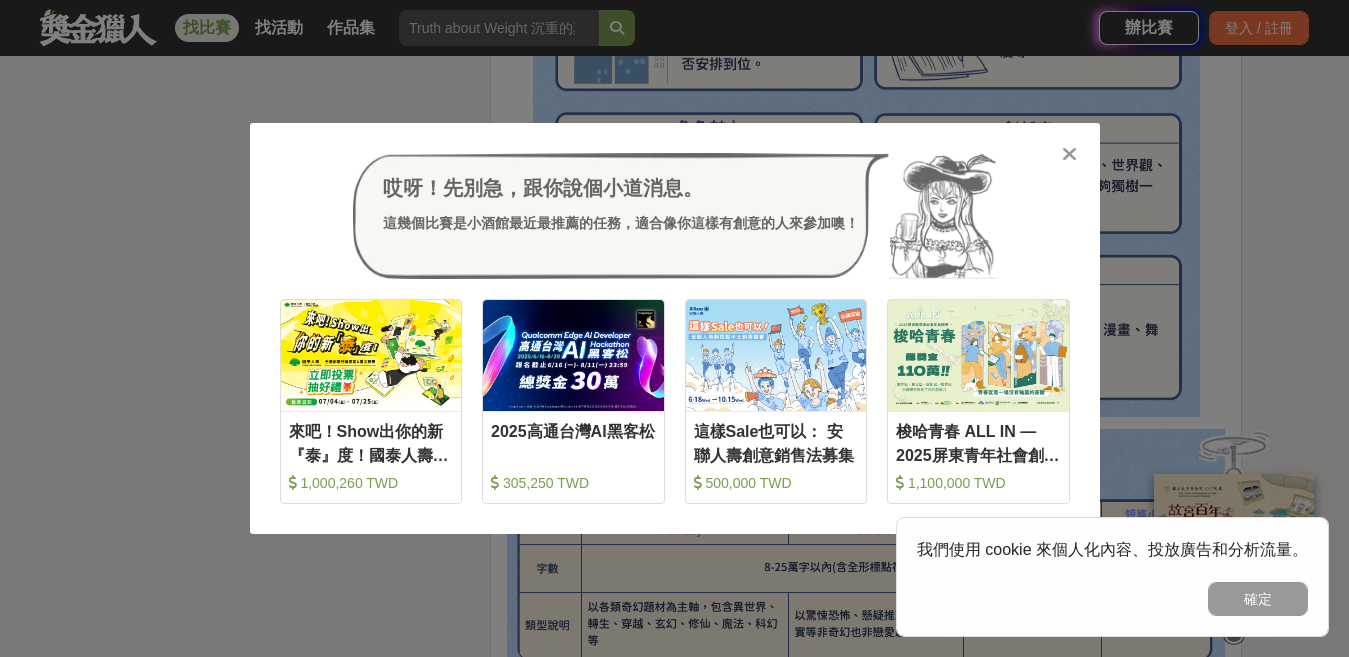 click at bounding box center [1069, 154] 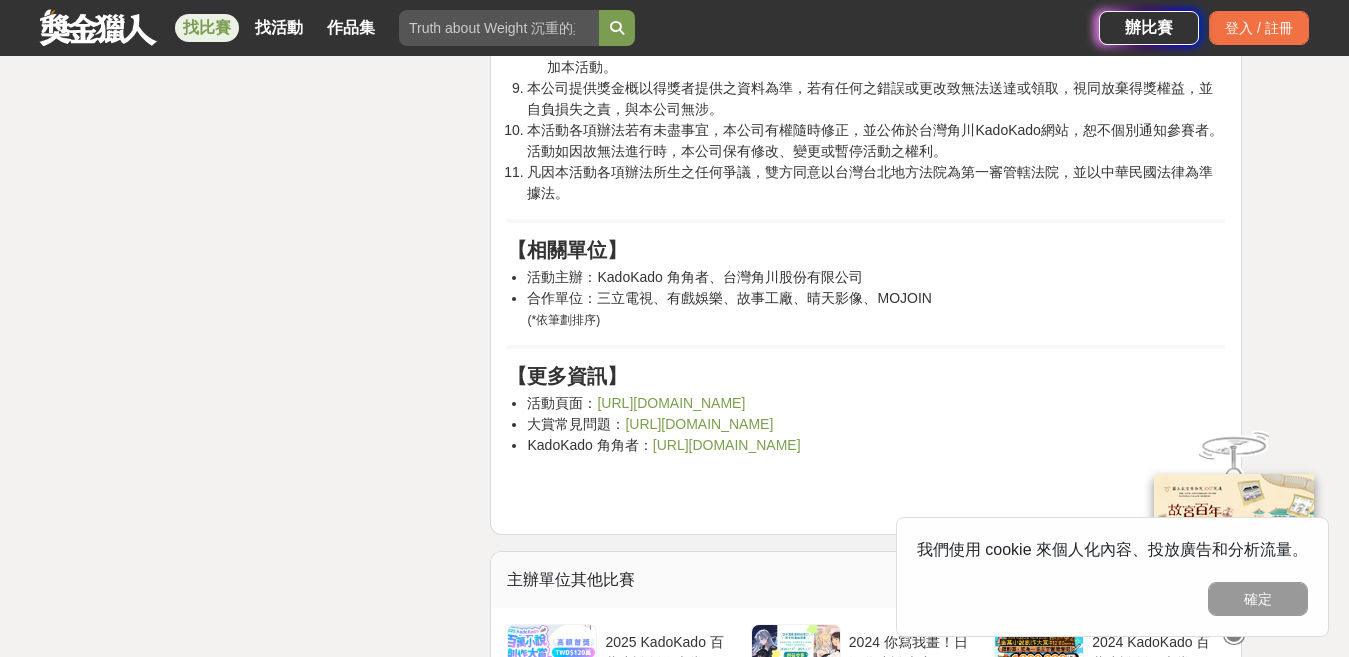 scroll, scrollTop: 7400, scrollLeft: 0, axis: vertical 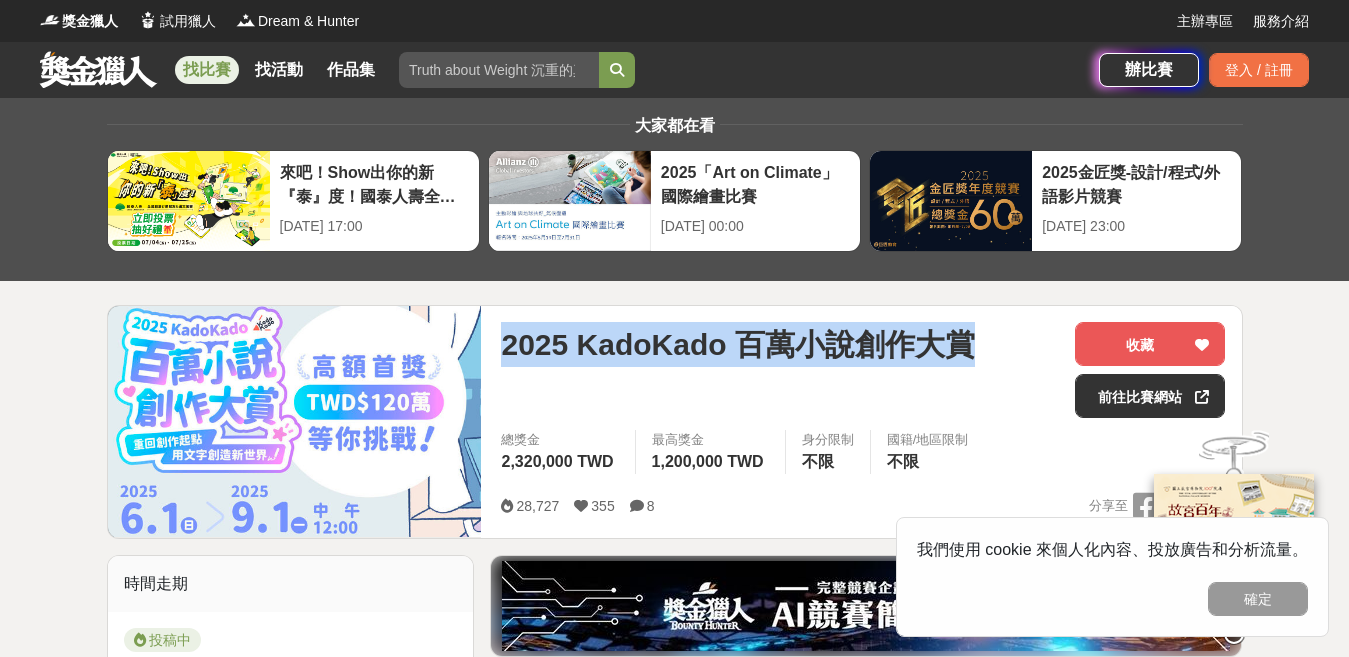 drag, startPoint x: 505, startPoint y: 352, endPoint x: 997, endPoint y: 339, distance: 492.17172 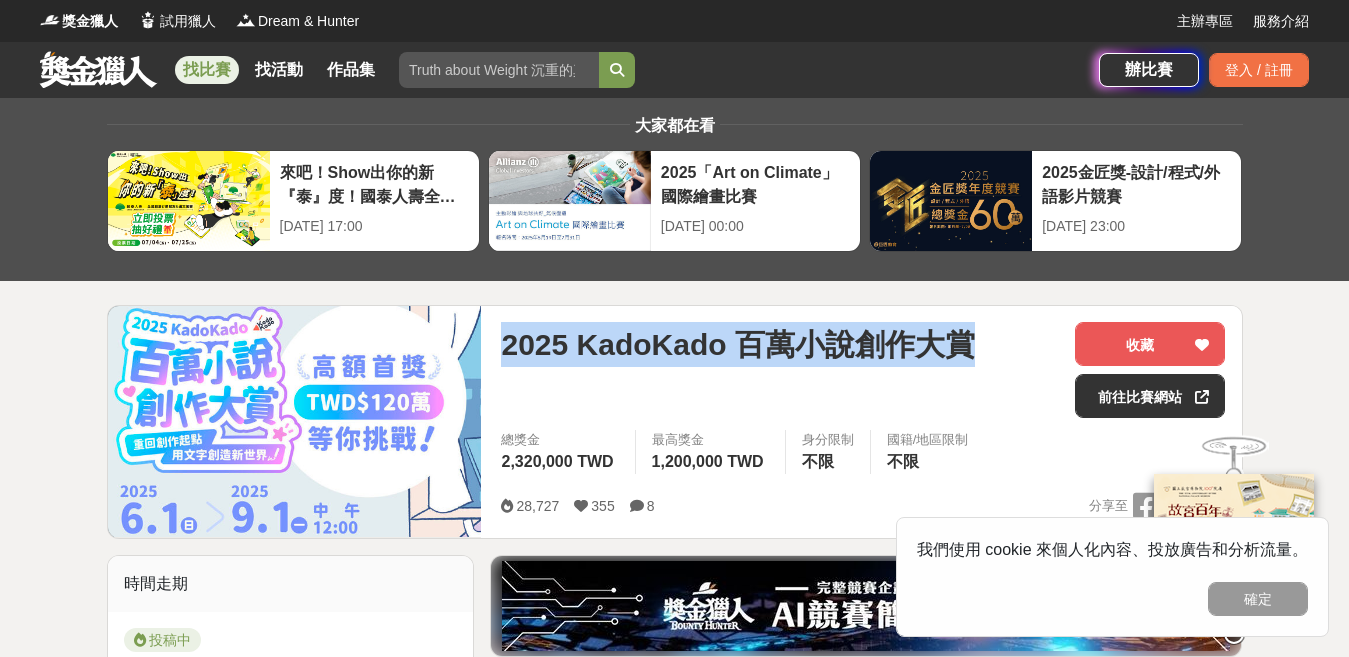click on "2025 KadoKado 百萬小說創作大賞" at bounding box center (780, 344) 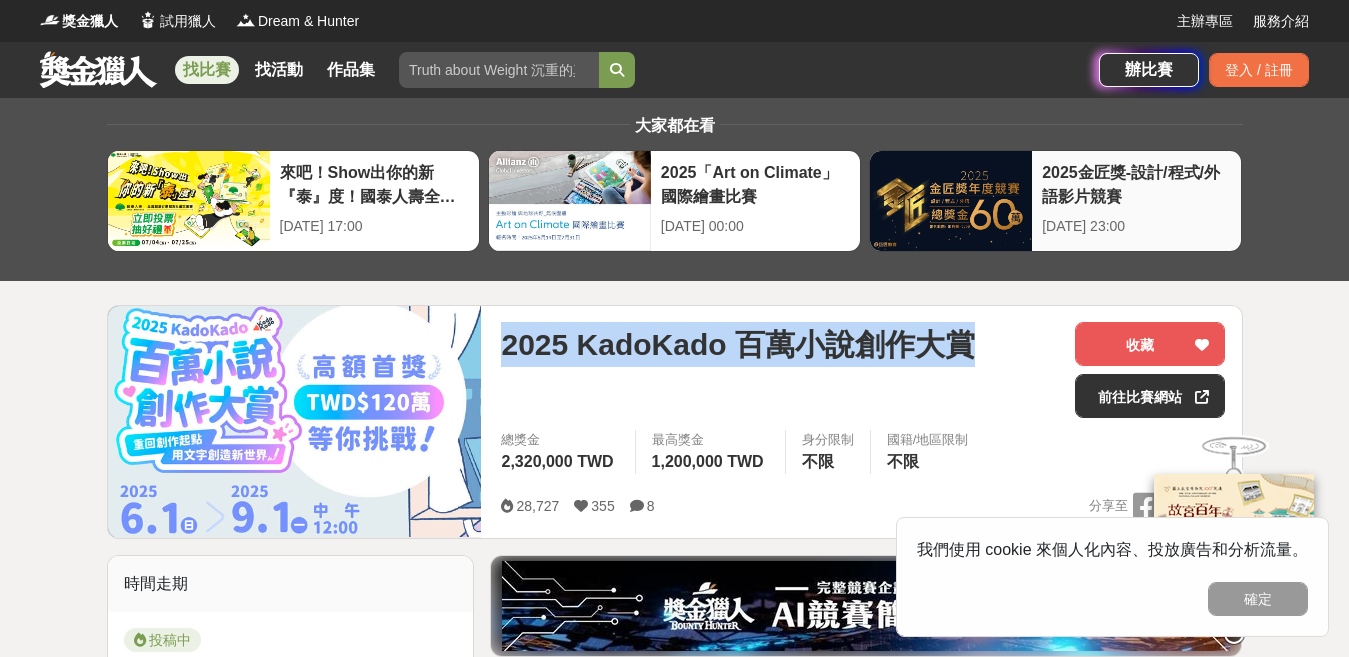 copy on "2025 KadoKado 百萬小說創作大賞" 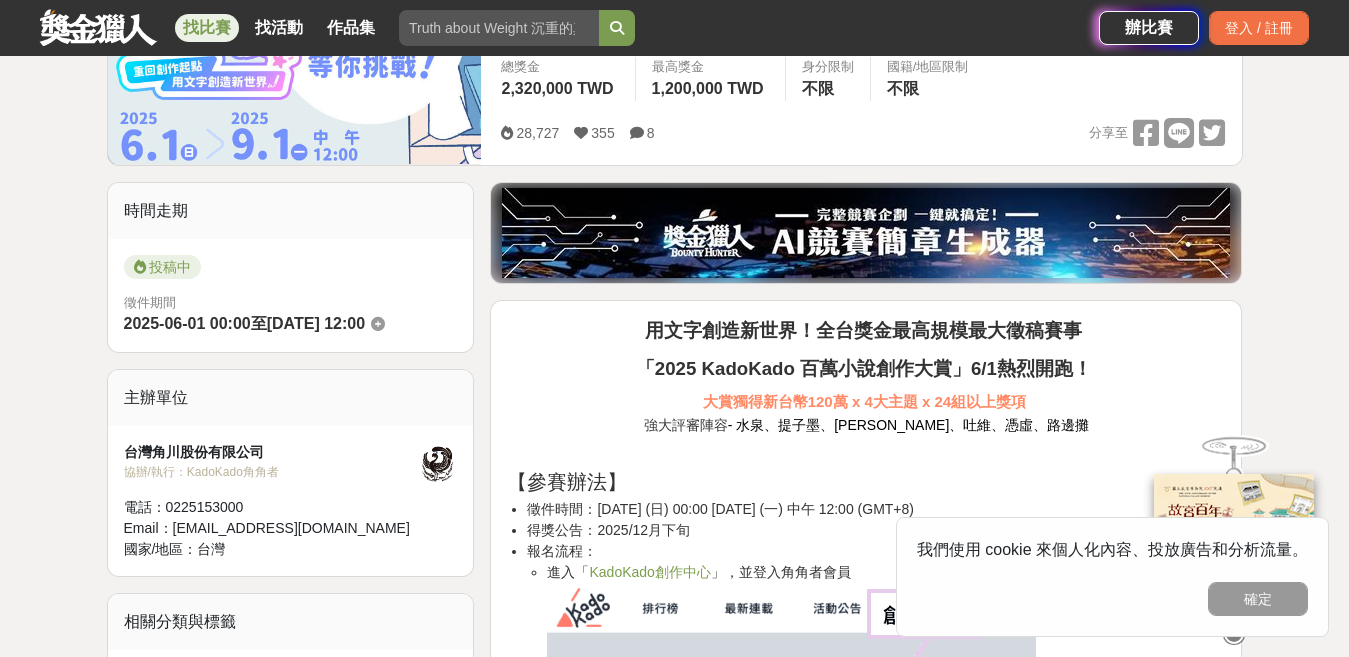 scroll, scrollTop: 500, scrollLeft: 0, axis: vertical 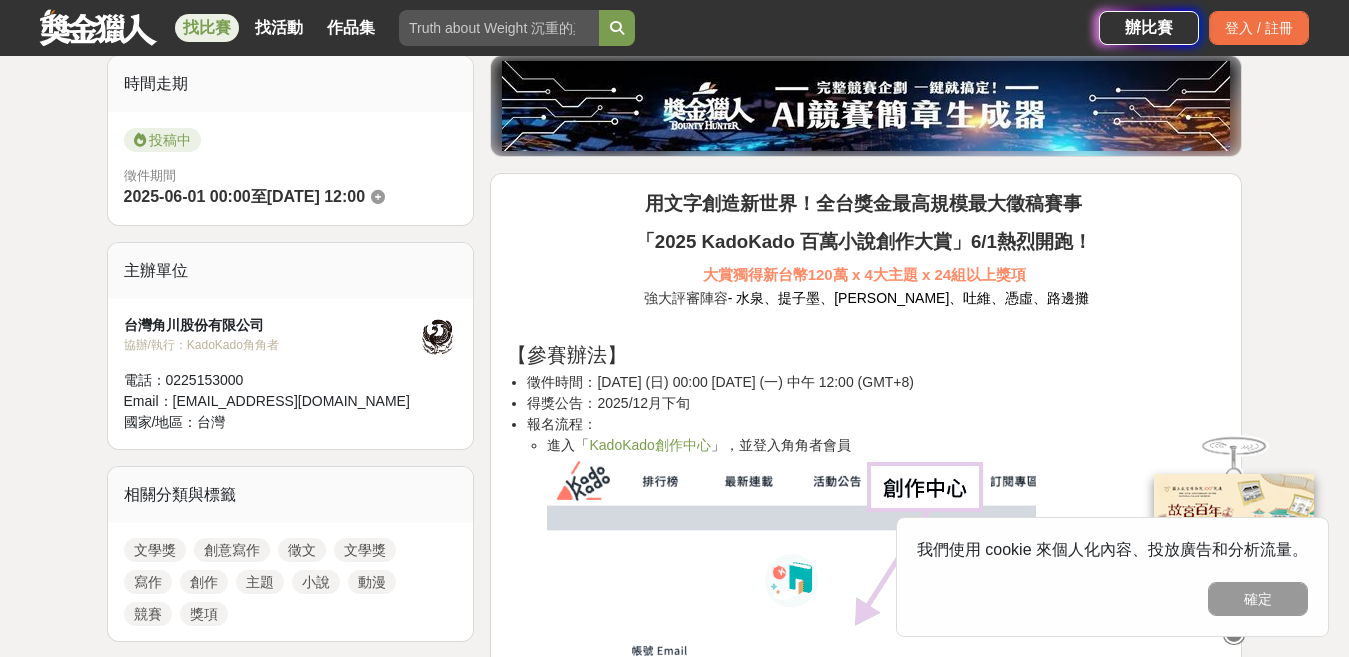 drag, startPoint x: 524, startPoint y: 382, endPoint x: 1008, endPoint y: 384, distance: 484.00412 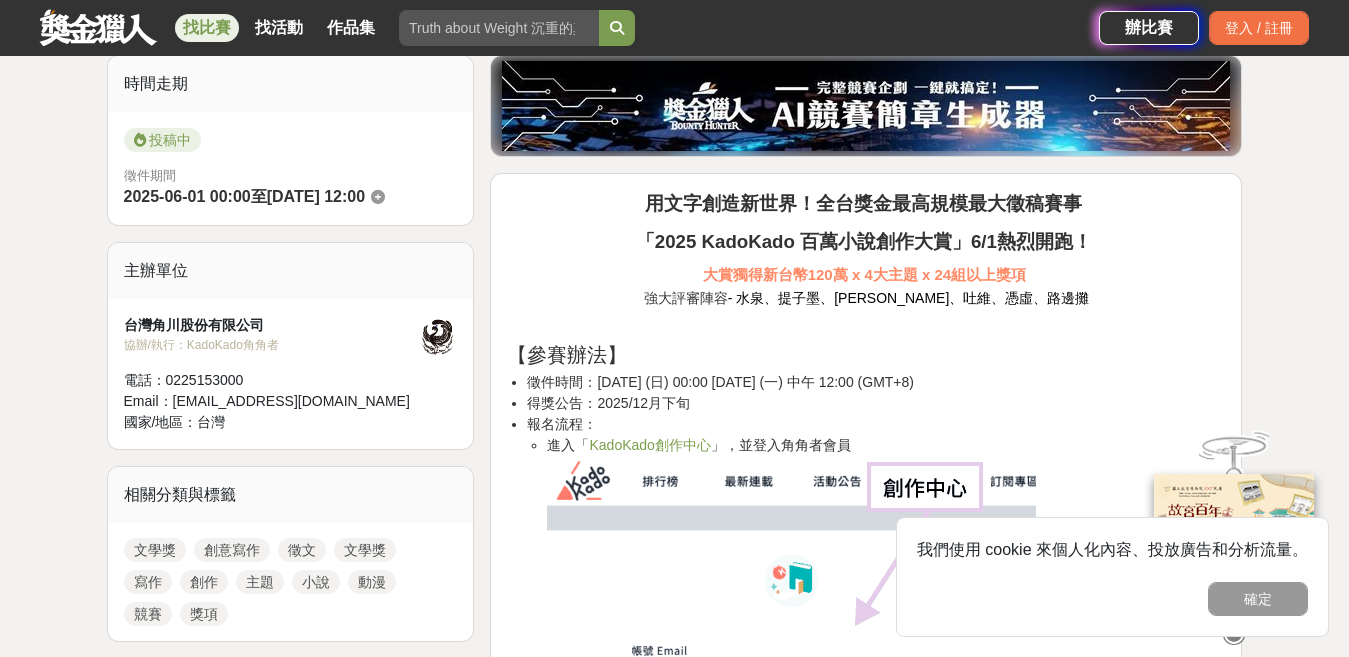 copy on "徵件時間：[DATE] (日) 00:00 [DATE] (一) 中午 12:00 (GMT+8)" 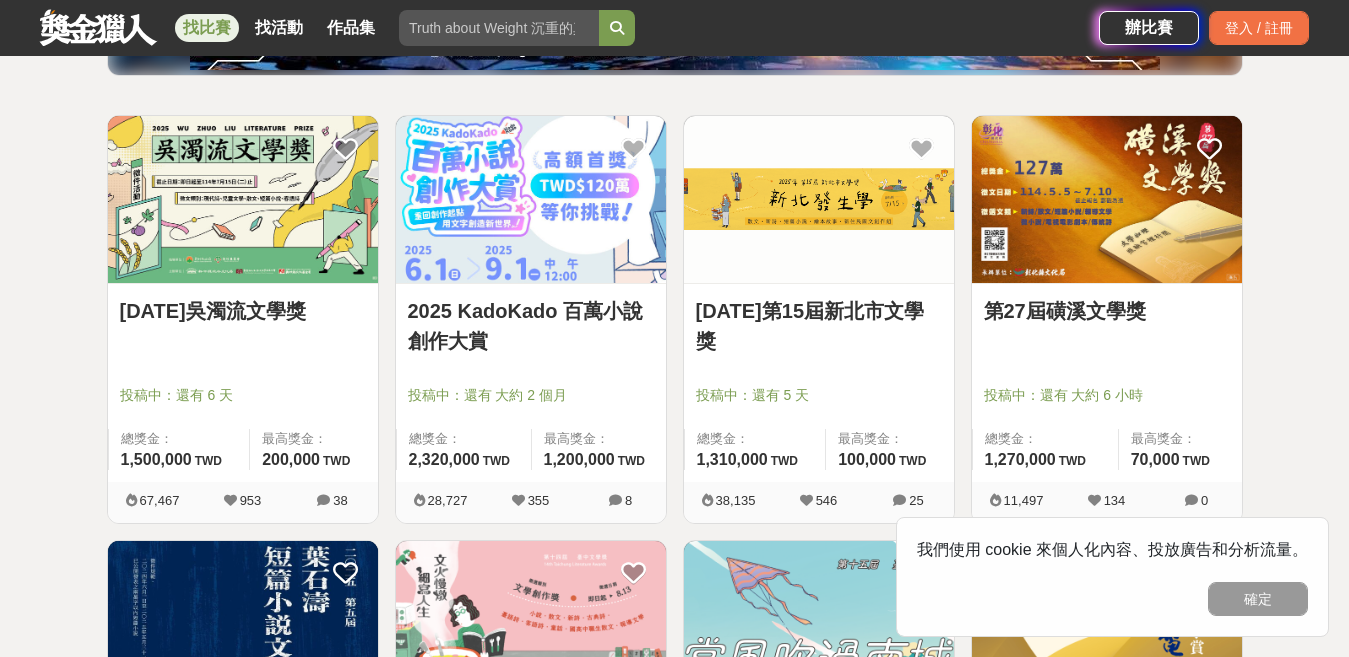 scroll, scrollTop: 300, scrollLeft: 0, axis: vertical 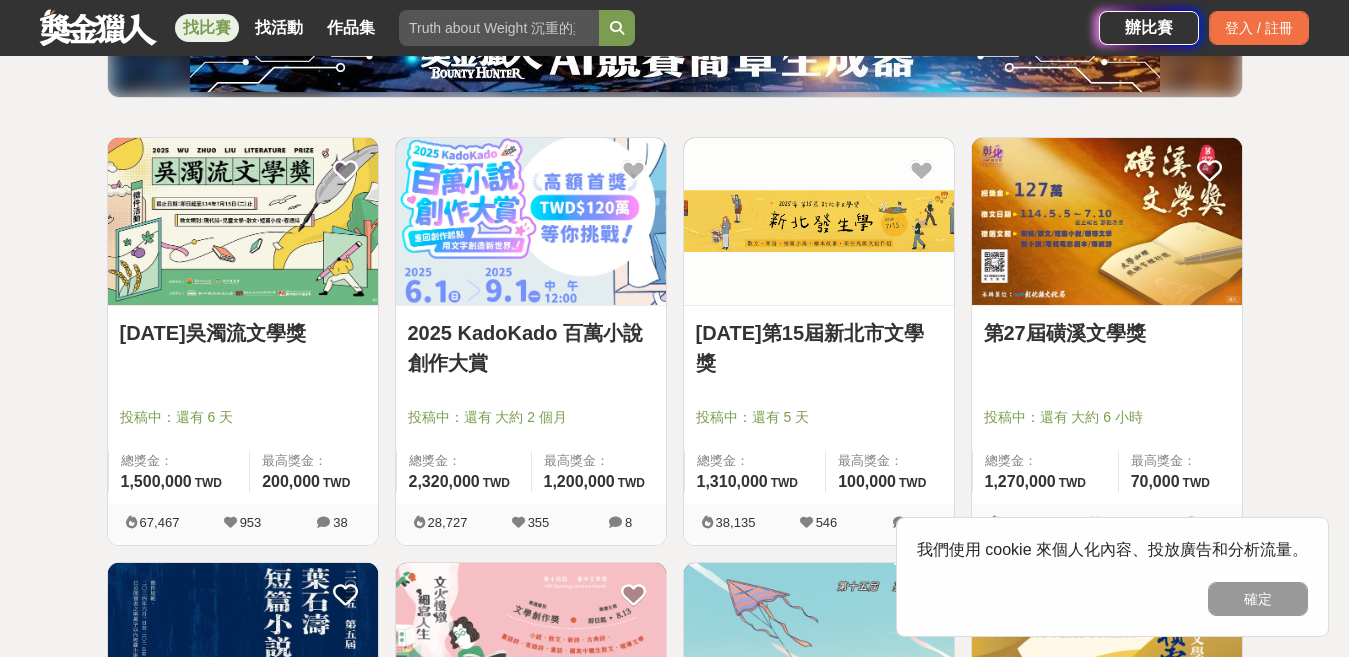 click on "[DATE]吳濁流文學獎" at bounding box center (243, 333) 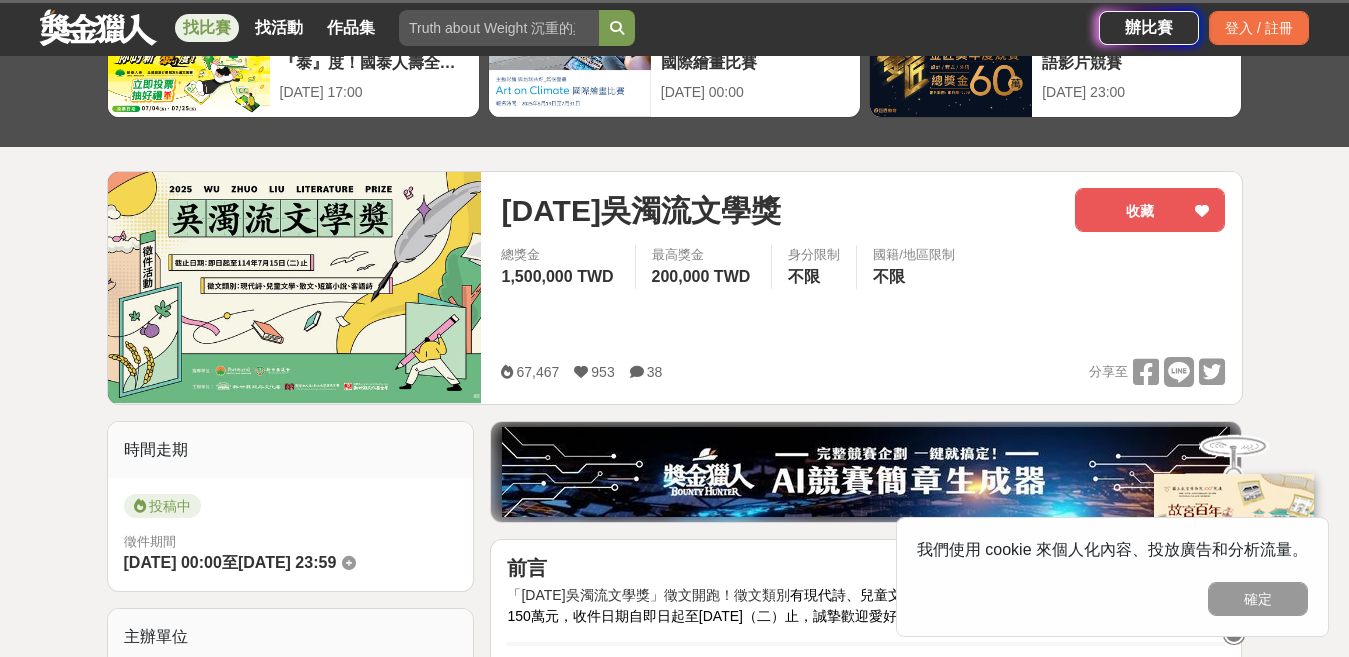 scroll, scrollTop: 600, scrollLeft: 0, axis: vertical 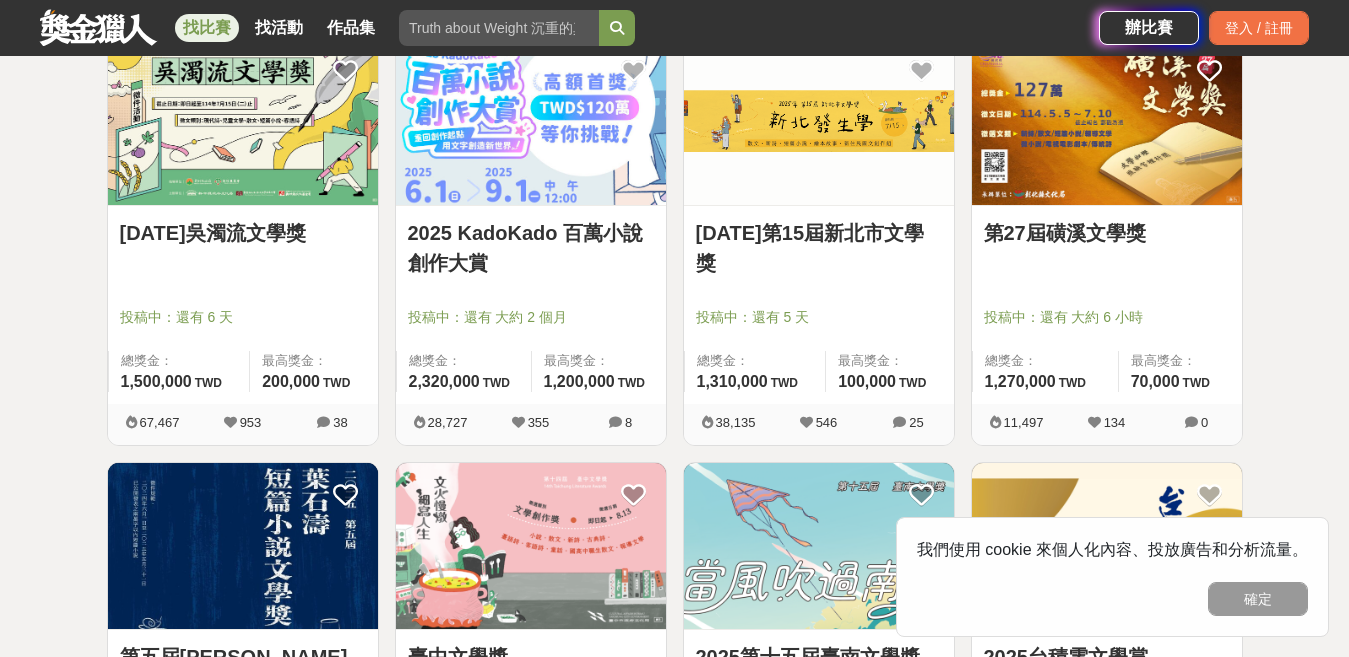 click on "[DATE]第15屆新北市文學獎" at bounding box center [819, 248] 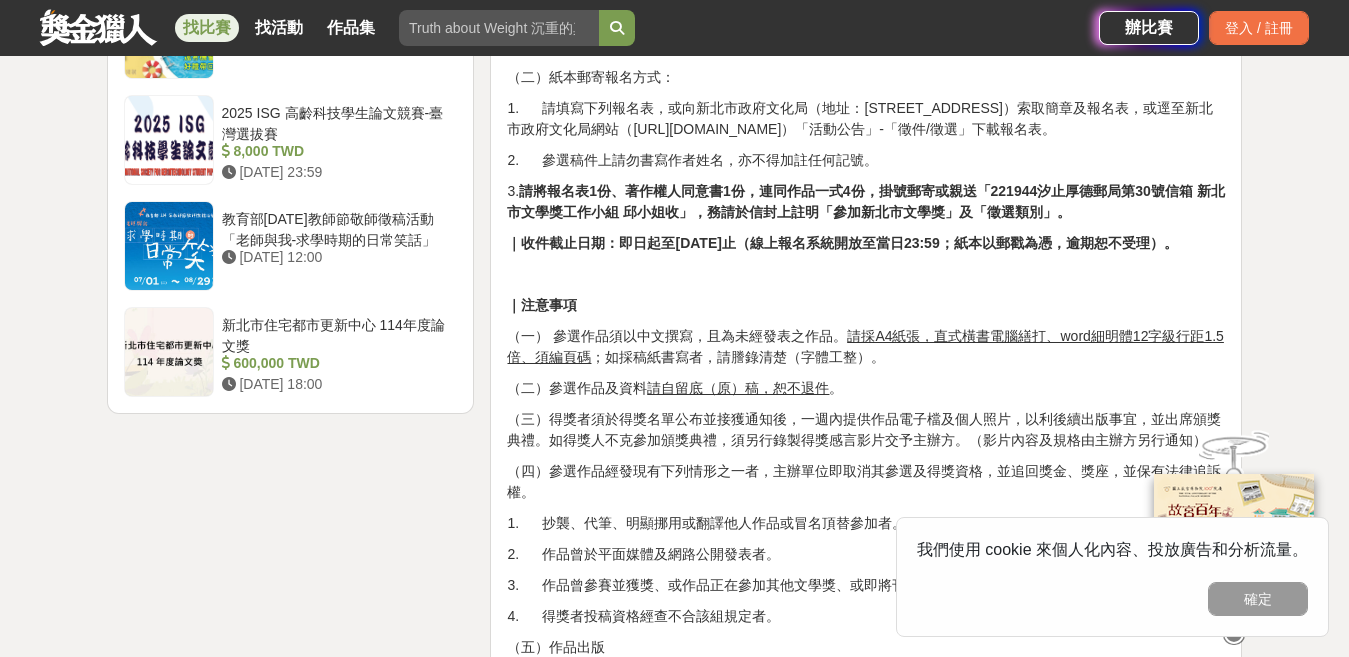 scroll, scrollTop: 2400, scrollLeft: 0, axis: vertical 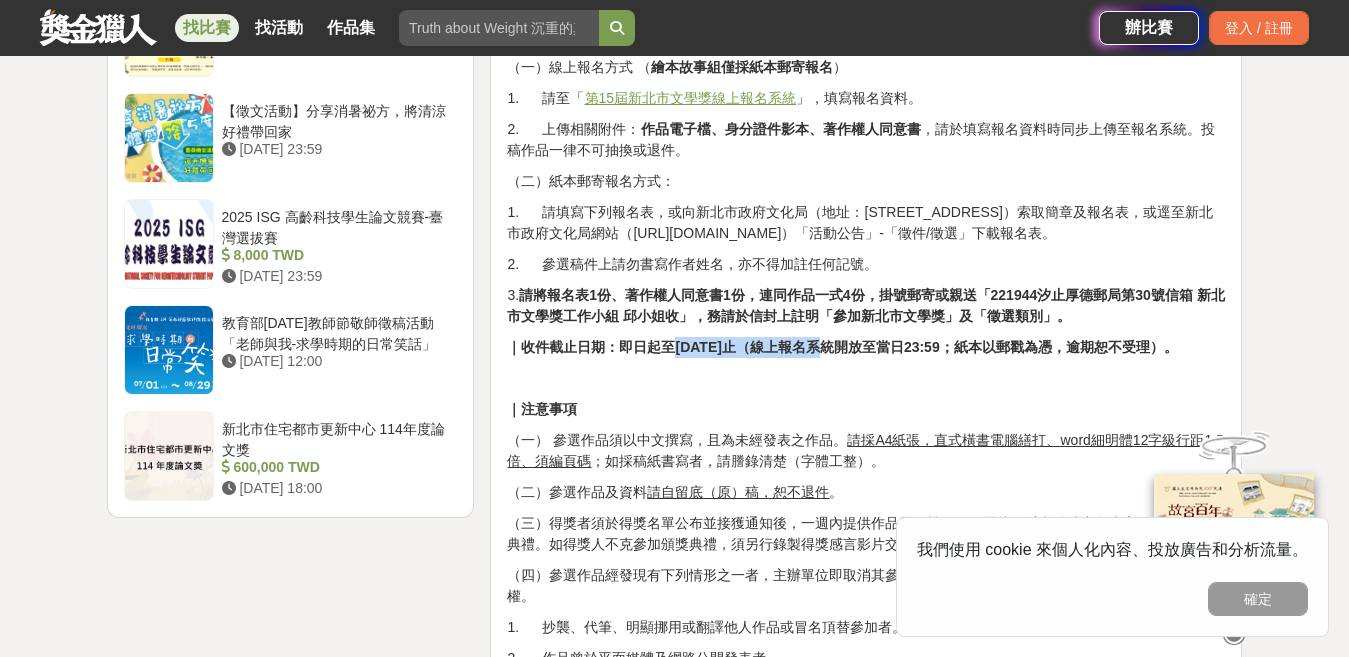 drag, startPoint x: 670, startPoint y: 348, endPoint x: 817, endPoint y: 338, distance: 147.33974 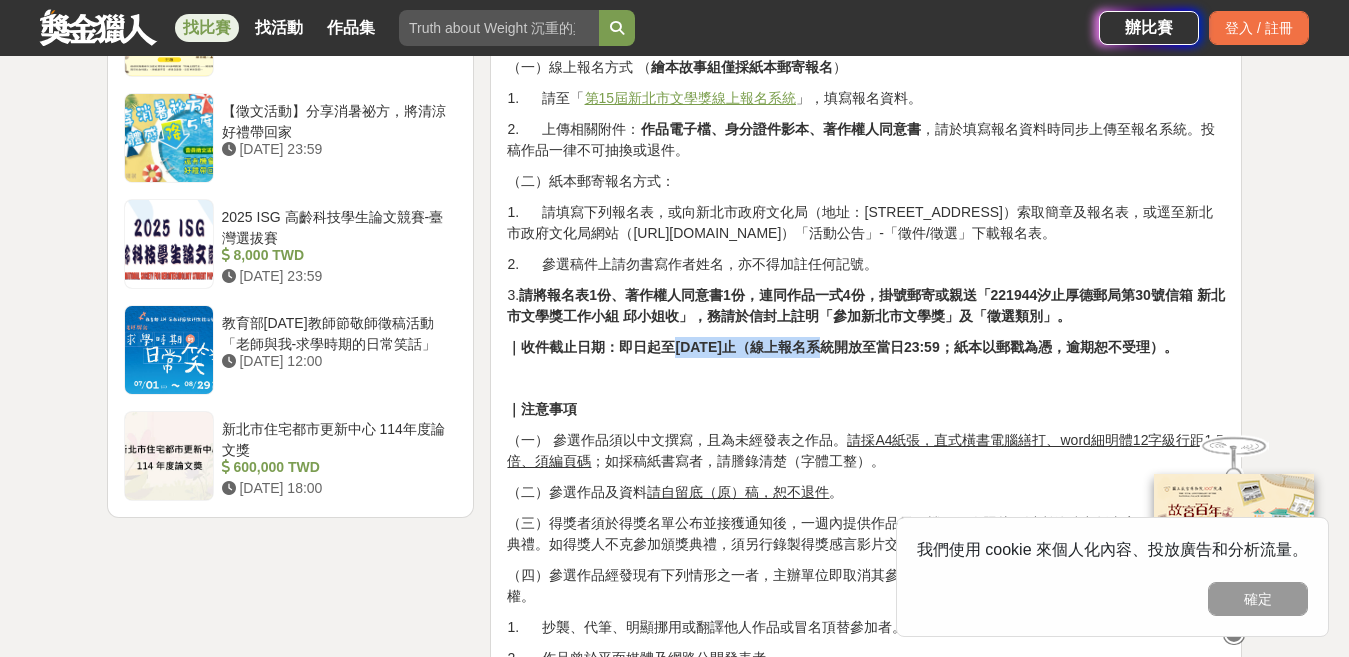 click on "｜收件截止日期：即日起至[DATE]止（線上報名系統開放至當日23:59；紙本以郵戳為憑，逾期恕不受理）。" at bounding box center (866, 347) 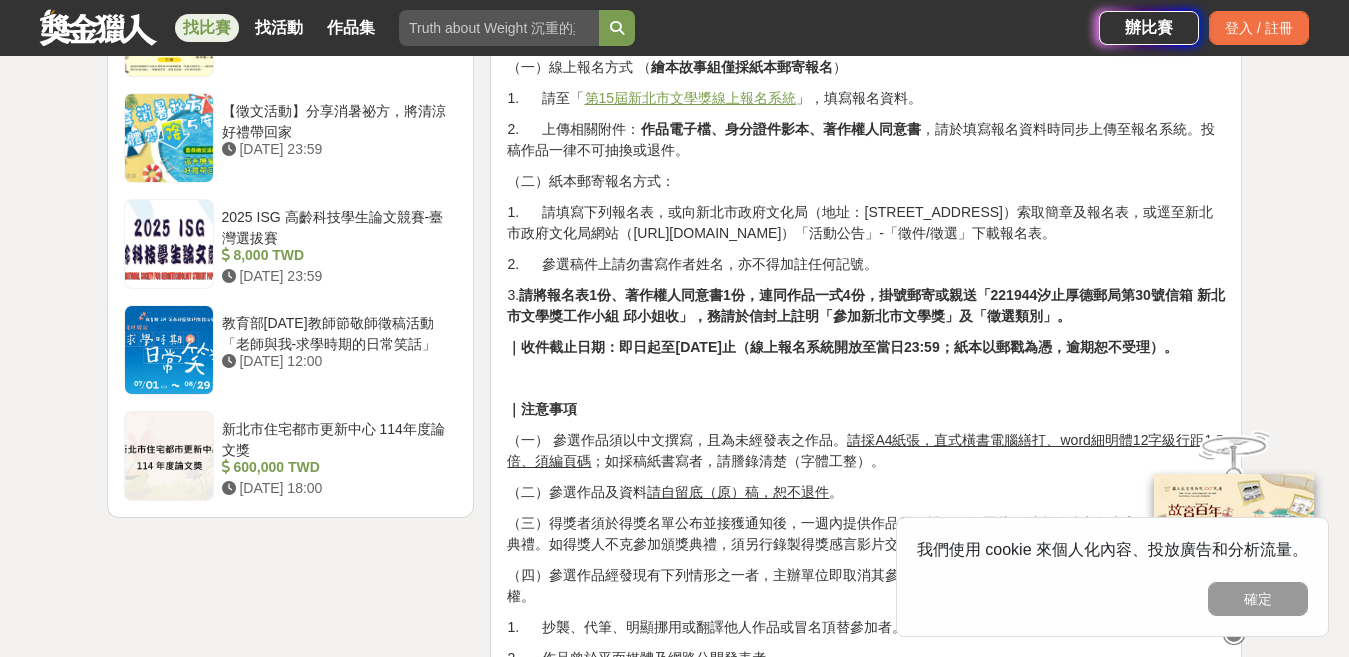 click on "｜收件截止日期：即日起至[DATE]止（線上報名系統開放至當日23:59；紙本以郵戳為憑，逾期恕不受理）。" at bounding box center (866, 347) 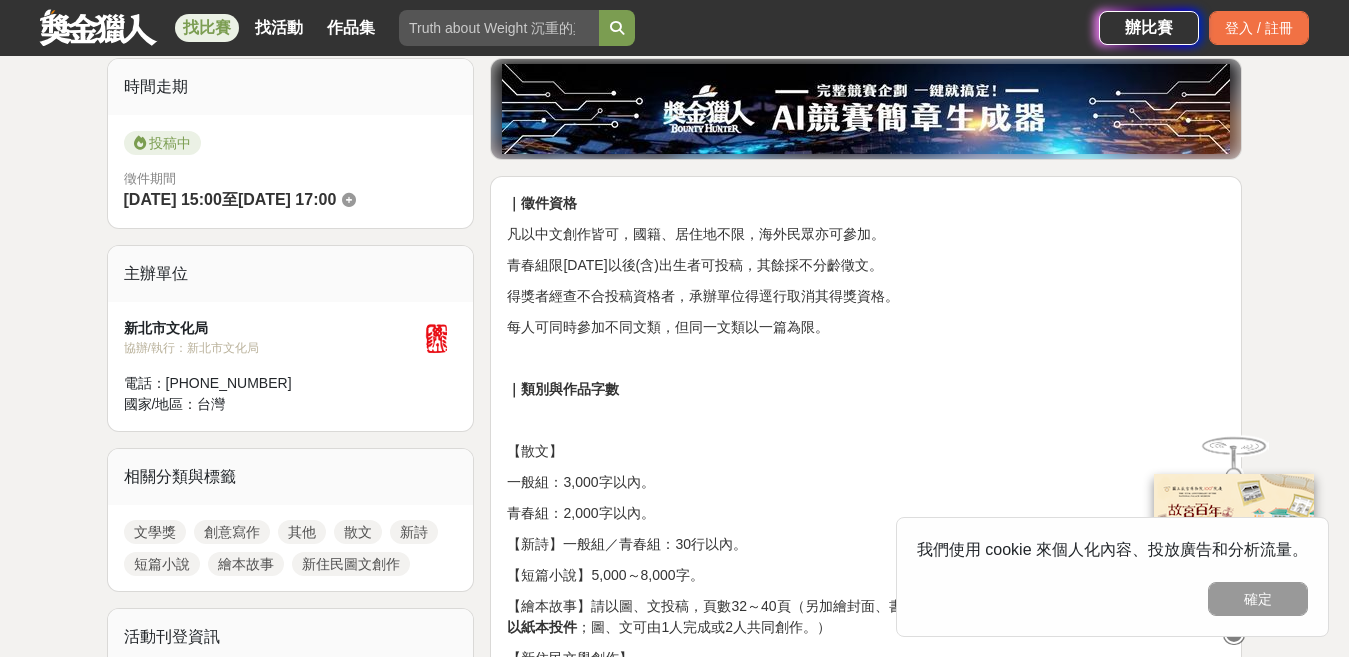 scroll, scrollTop: 500, scrollLeft: 0, axis: vertical 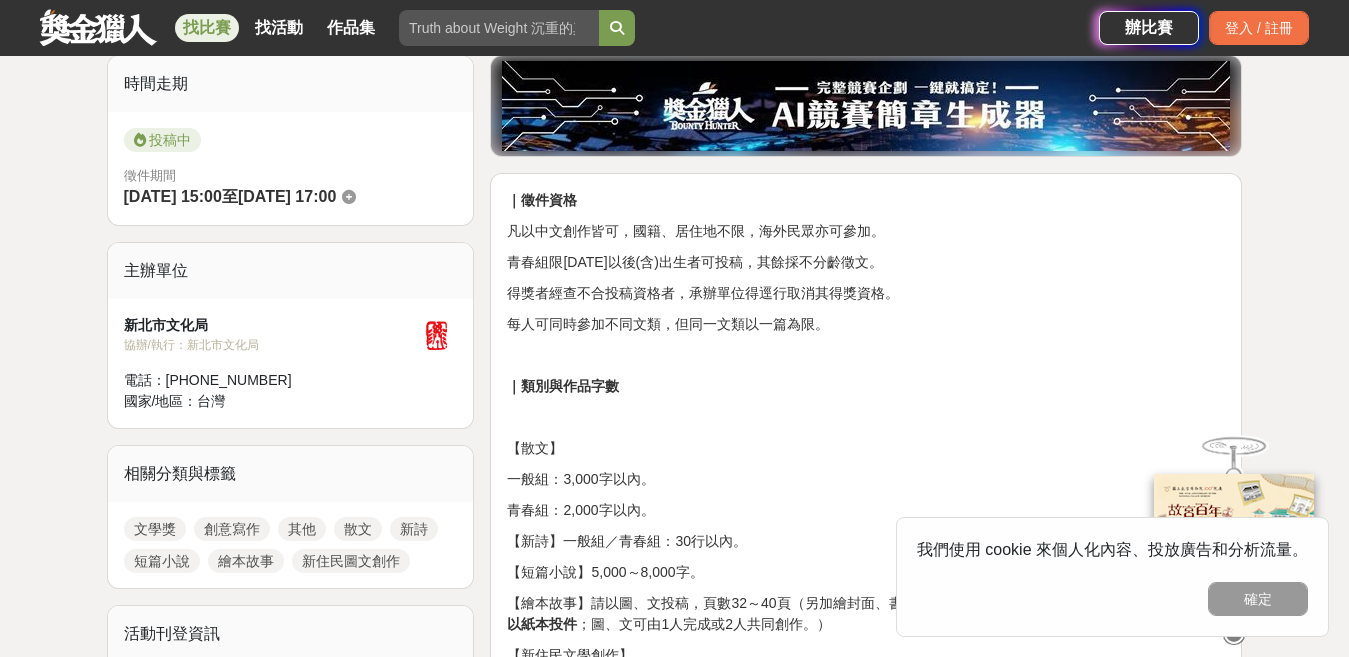 click on "【散文】" at bounding box center [866, 448] 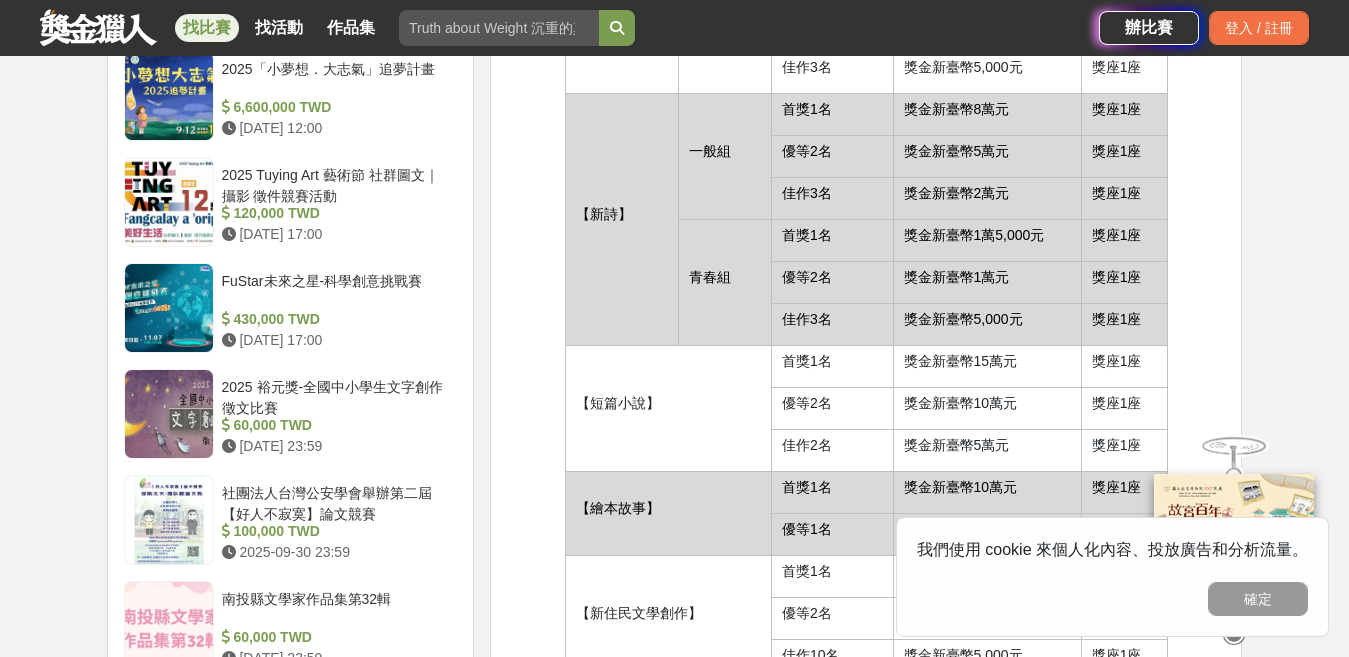 scroll, scrollTop: 1900, scrollLeft: 0, axis: vertical 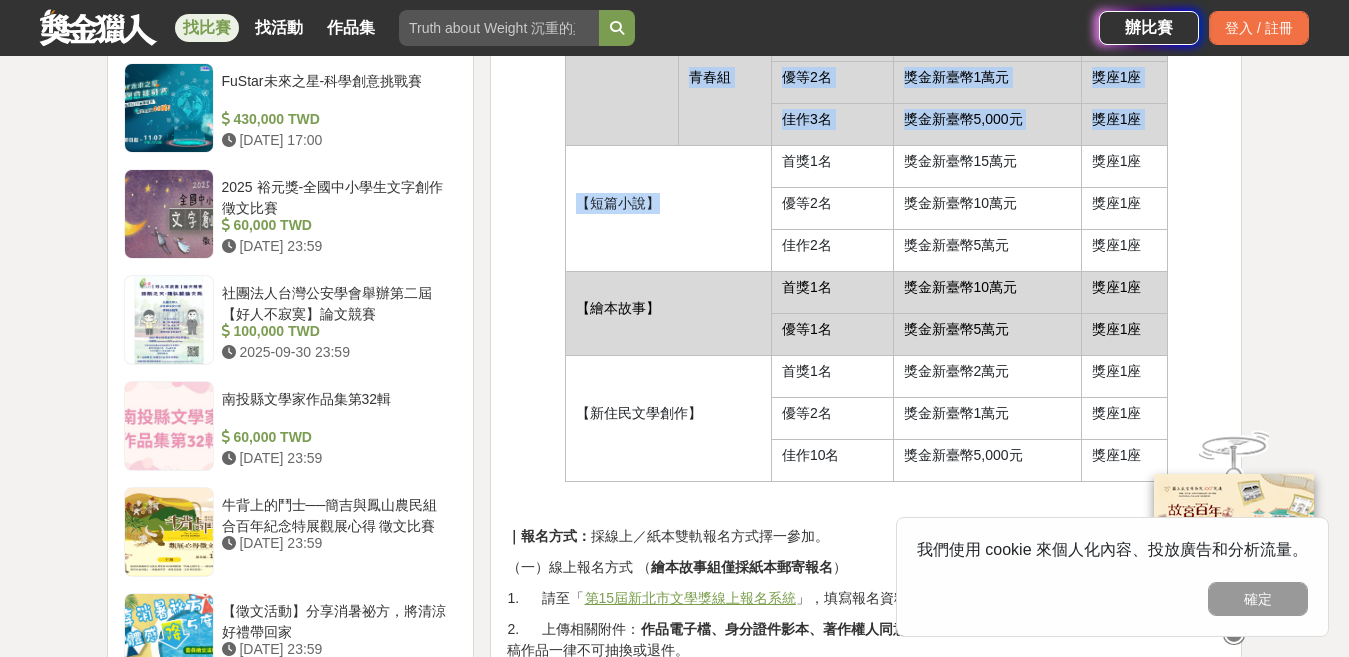 drag, startPoint x: 657, startPoint y: 205, endPoint x: 561, endPoint y: 205, distance: 96 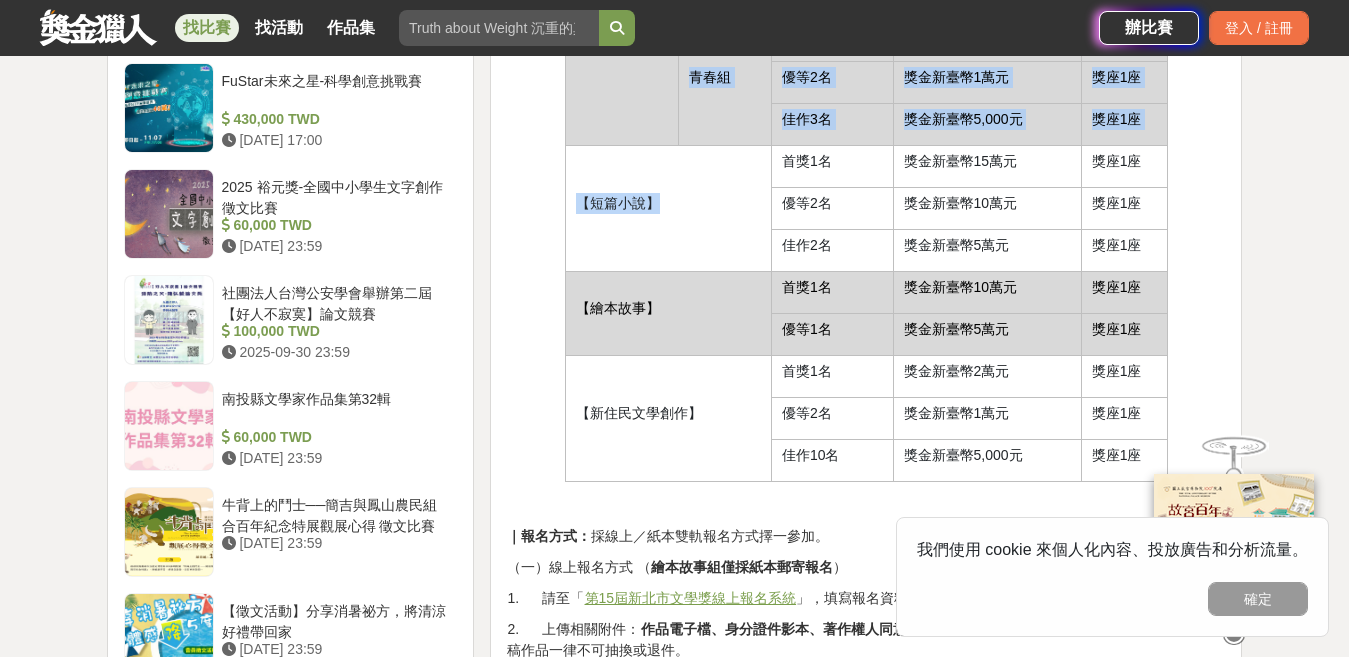 click on "【短篇小說】" at bounding box center [669, 209] 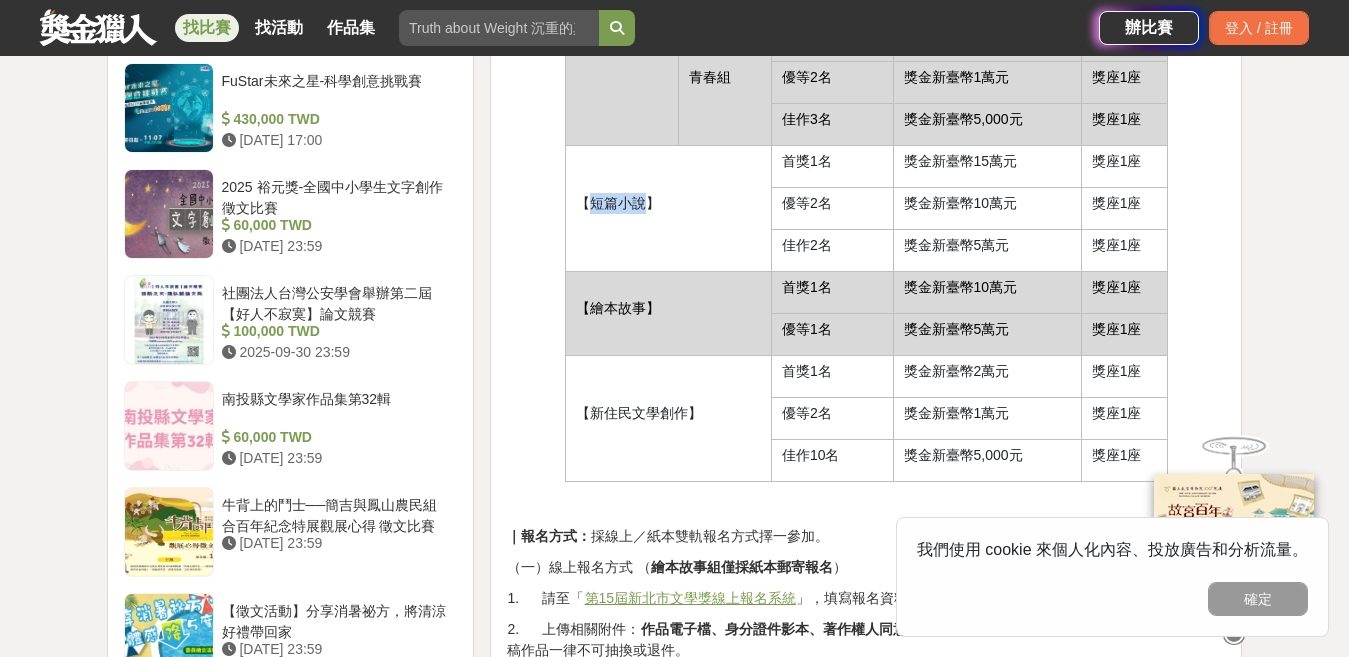 drag, startPoint x: 644, startPoint y: 200, endPoint x: 590, endPoint y: 199, distance: 54.00926 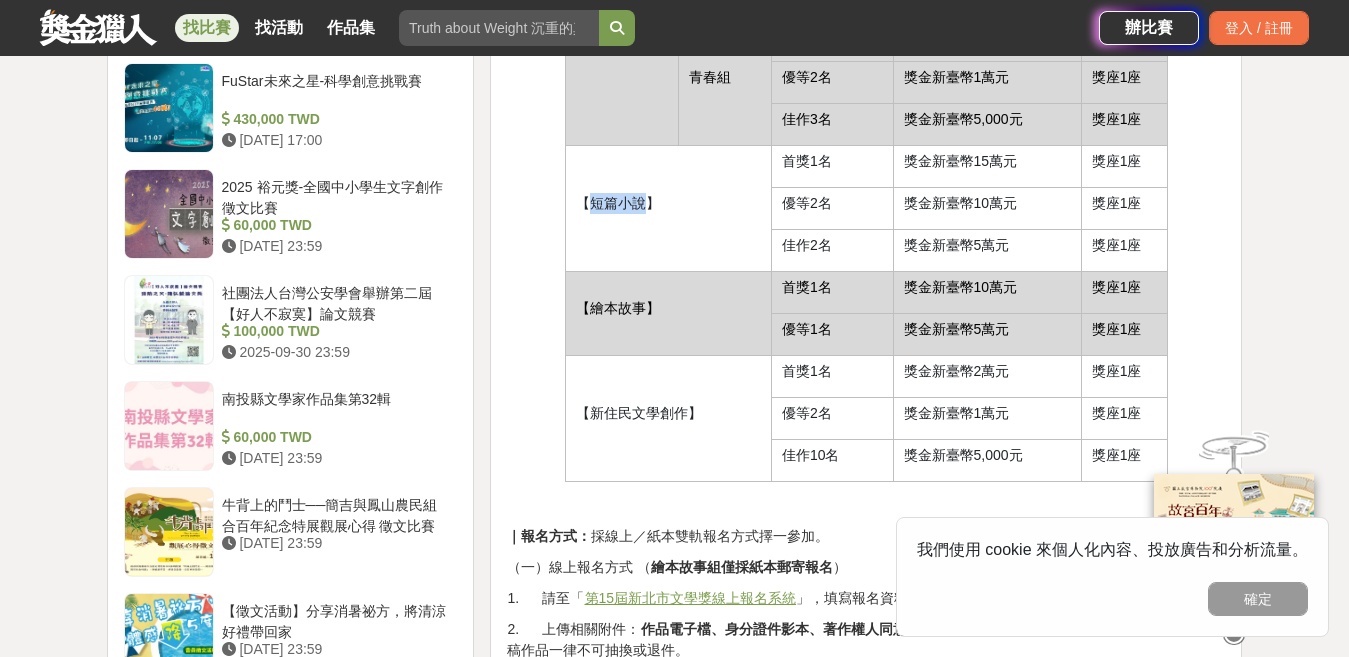 click on "【短篇小說】" at bounding box center [668, 203] 